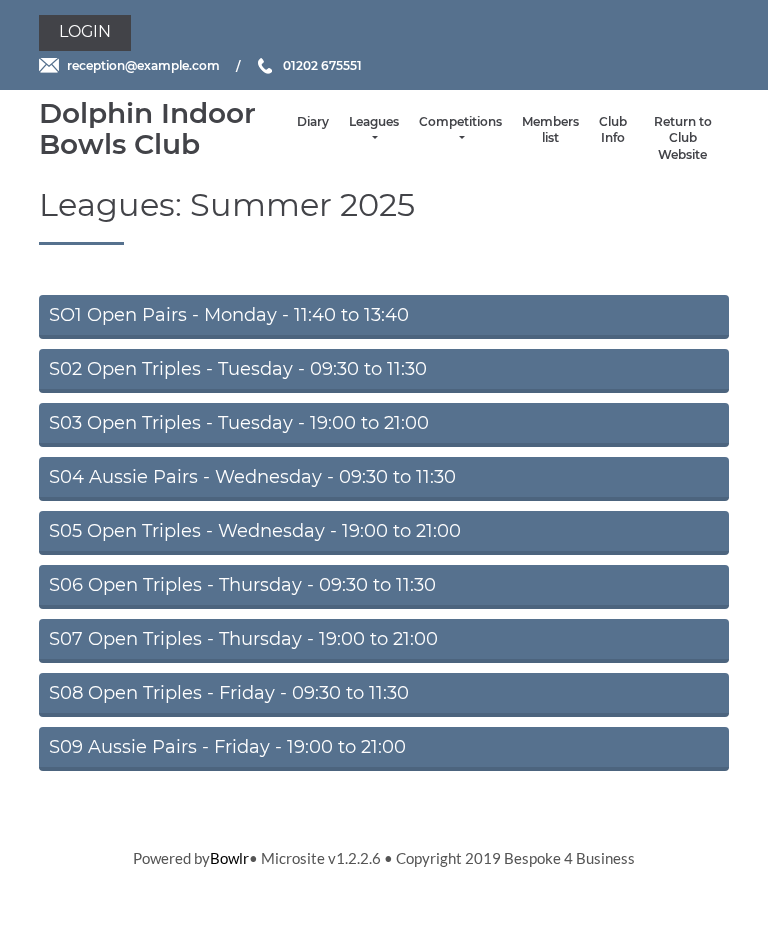 scroll, scrollTop: 0, scrollLeft: 0, axis: both 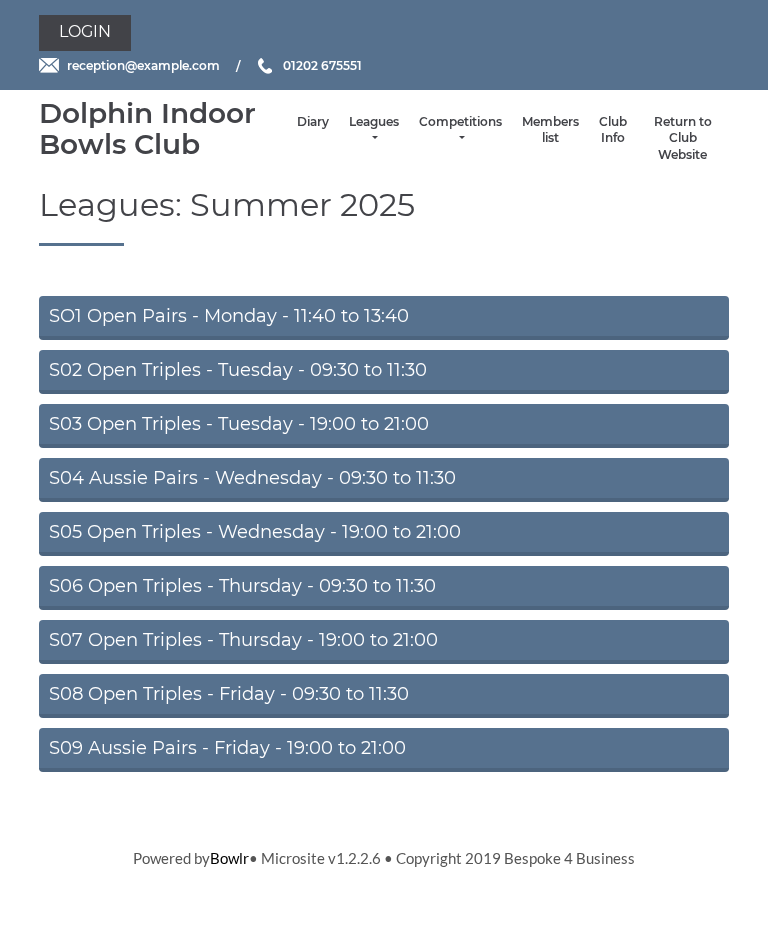 click on "Diary" at bounding box center (313, 139) 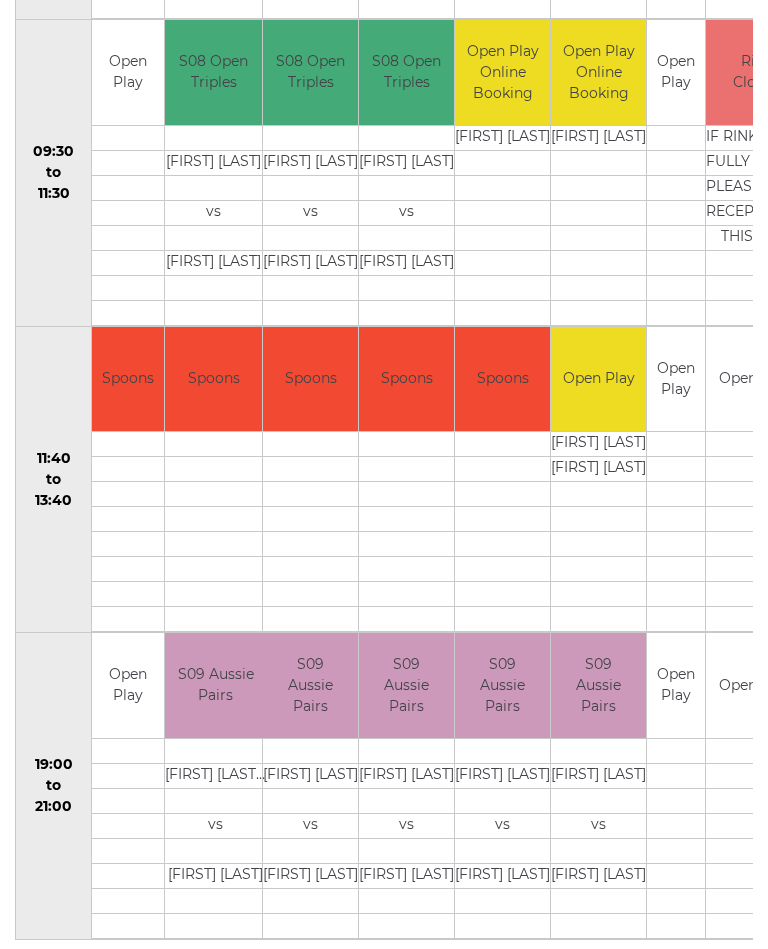 scroll, scrollTop: 741, scrollLeft: 0, axis: vertical 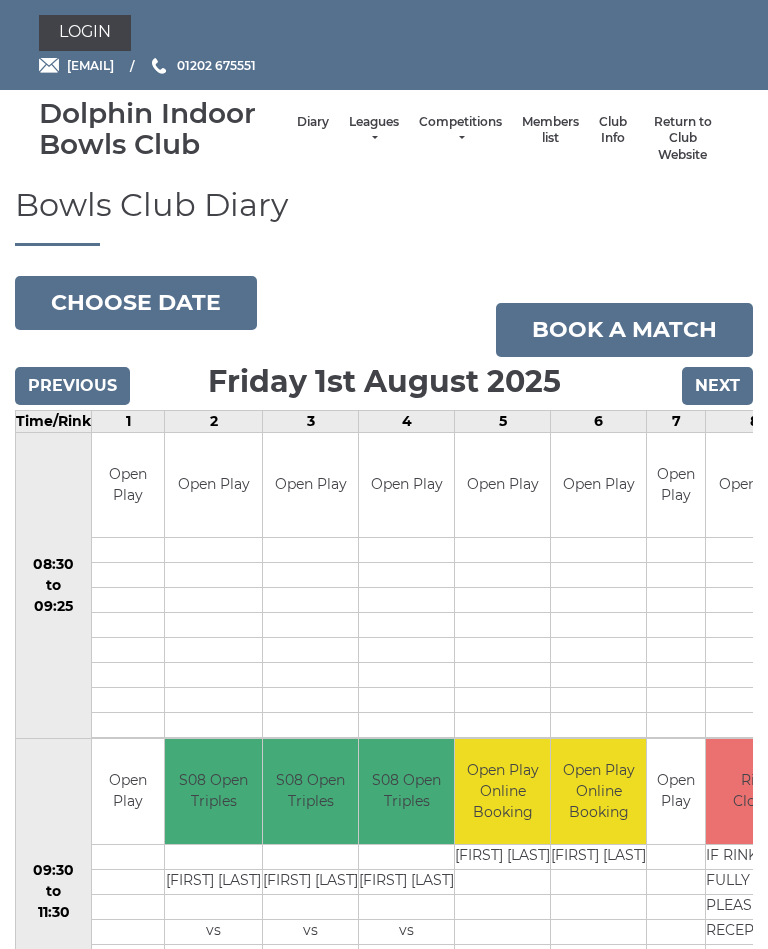 click on "Choose date" at bounding box center [136, 303] 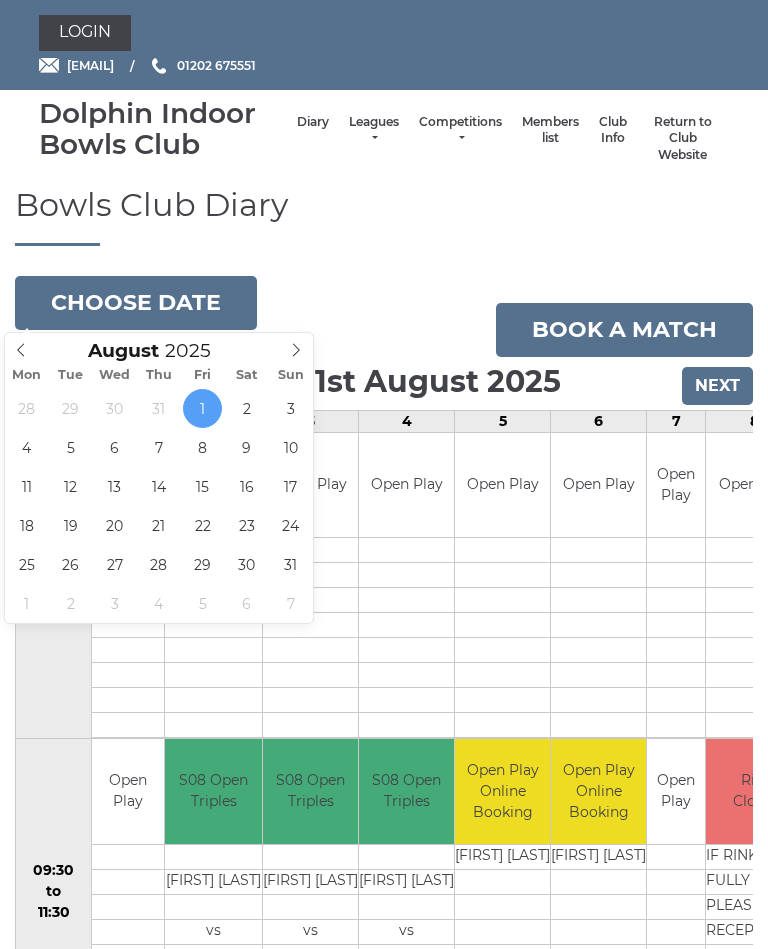 type on "2025-08-05" 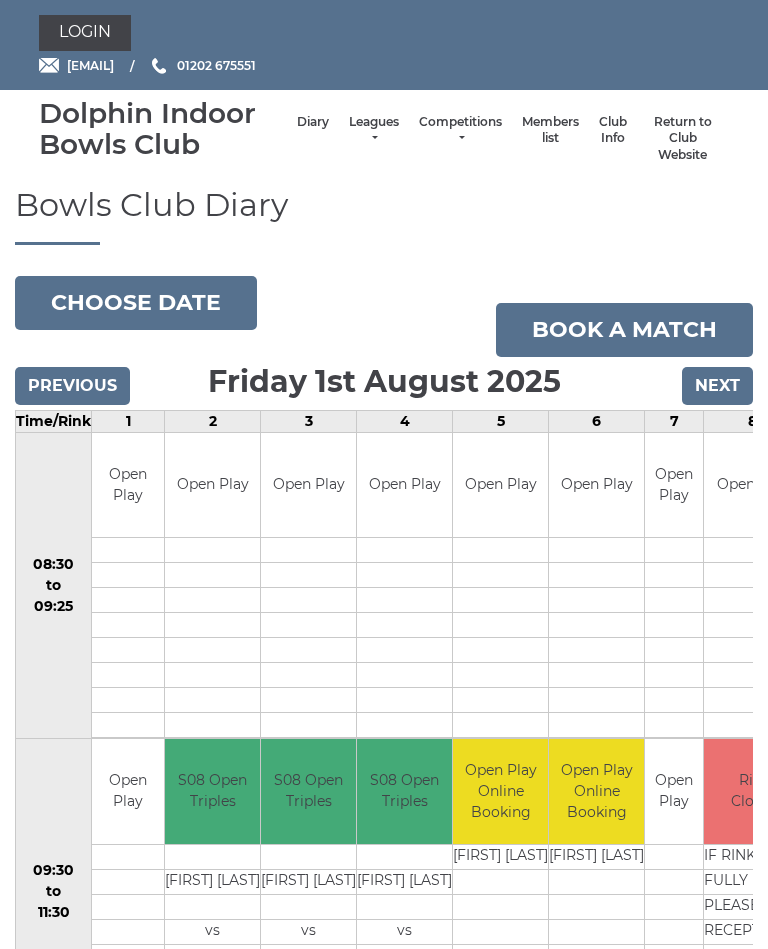 scroll, scrollTop: 0, scrollLeft: 0, axis: both 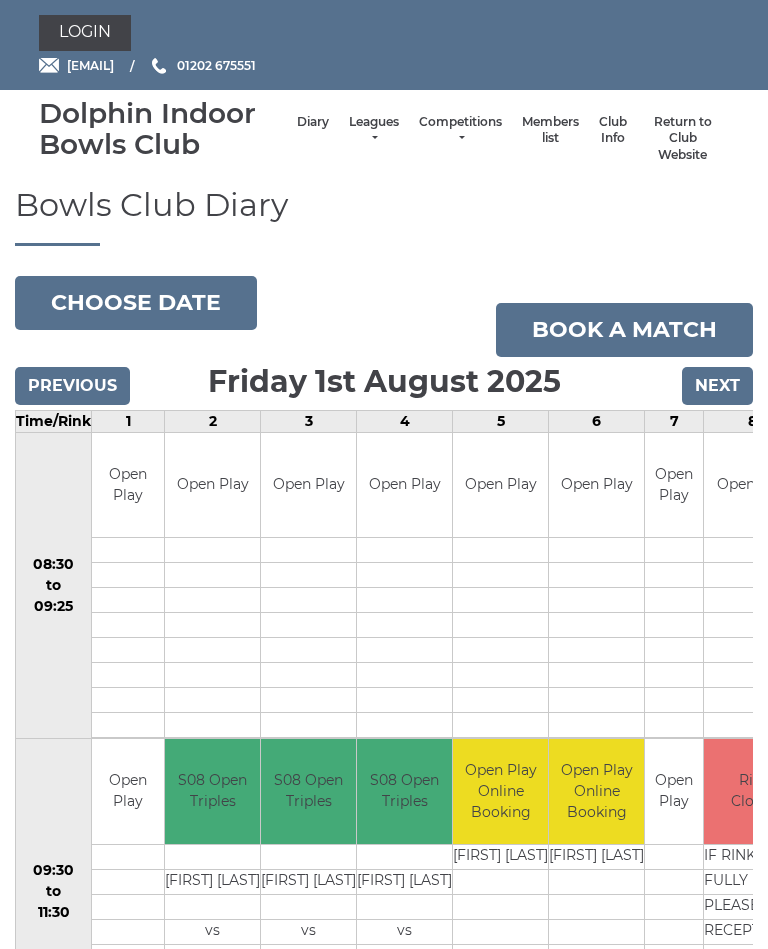 click on "Choose date" at bounding box center [136, 303] 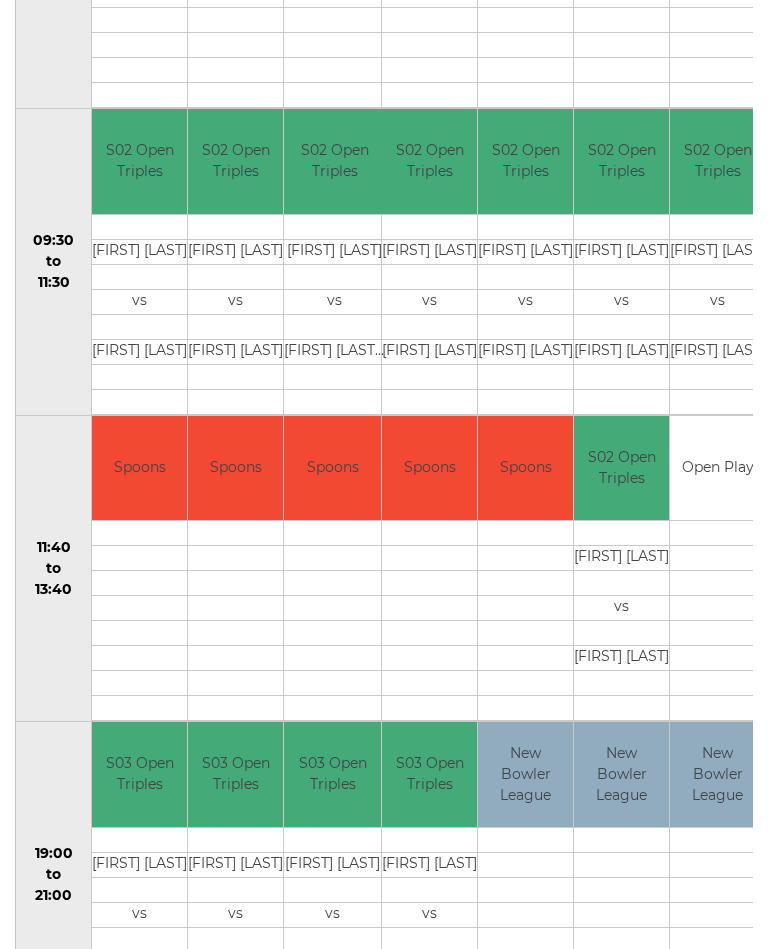 scroll, scrollTop: 741, scrollLeft: 0, axis: vertical 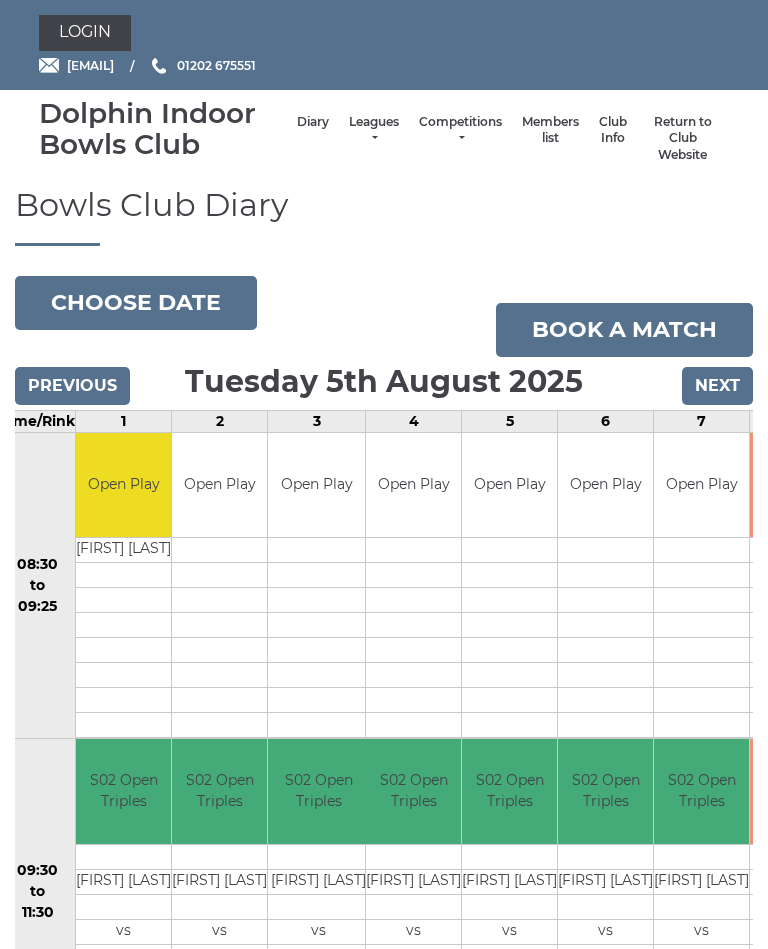 click on "Choose date" at bounding box center [136, 303] 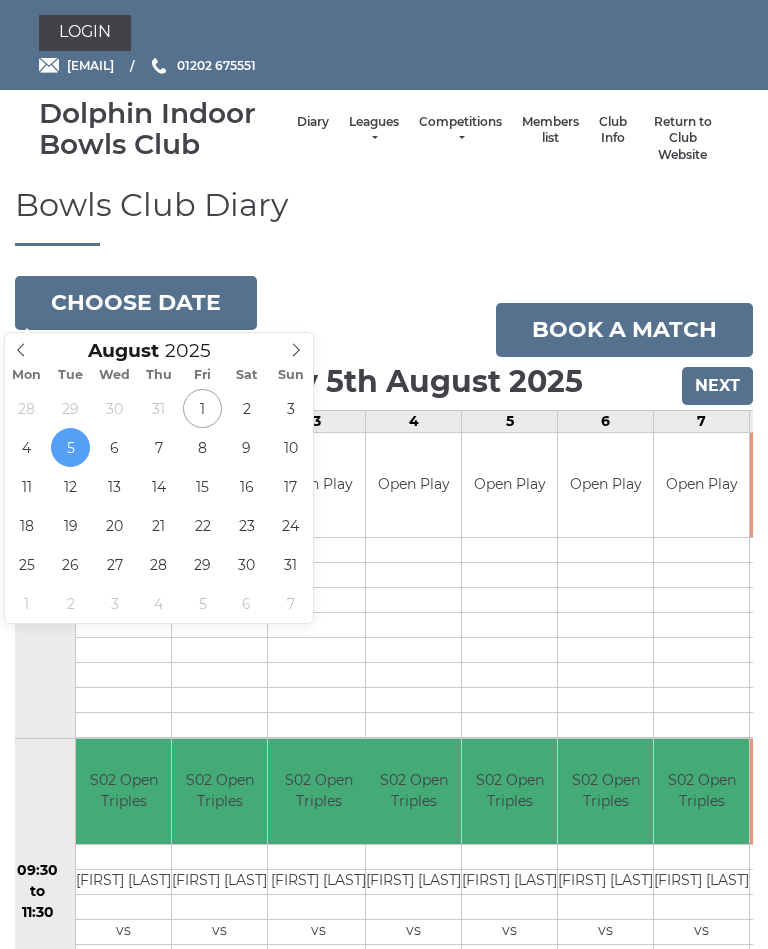type on "2025-08-06" 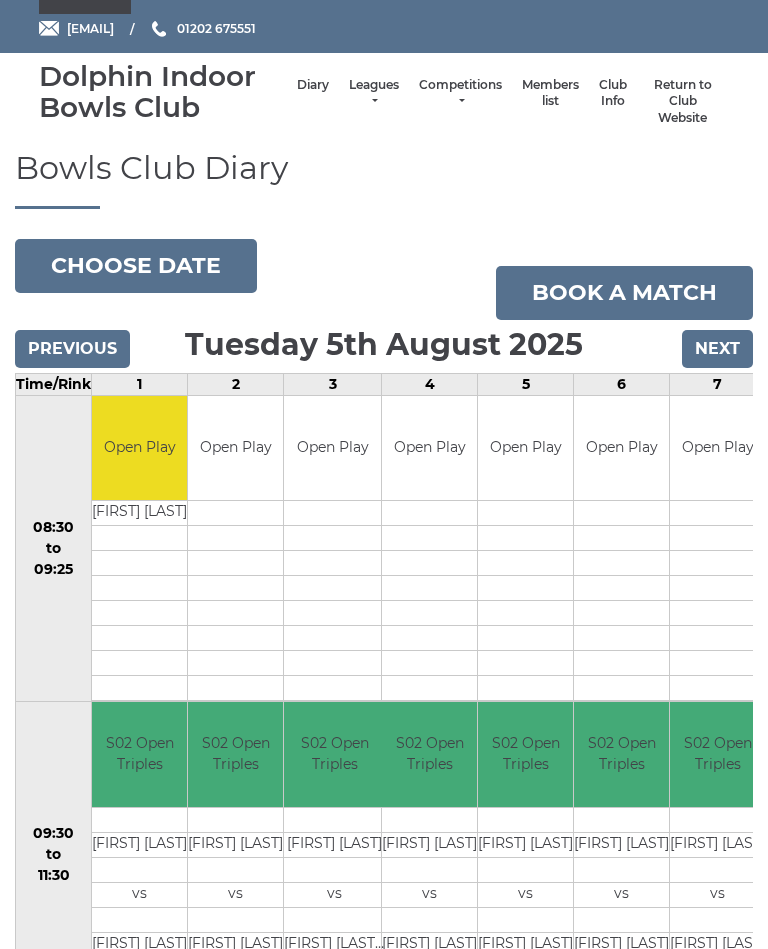 scroll, scrollTop: 0, scrollLeft: 0, axis: both 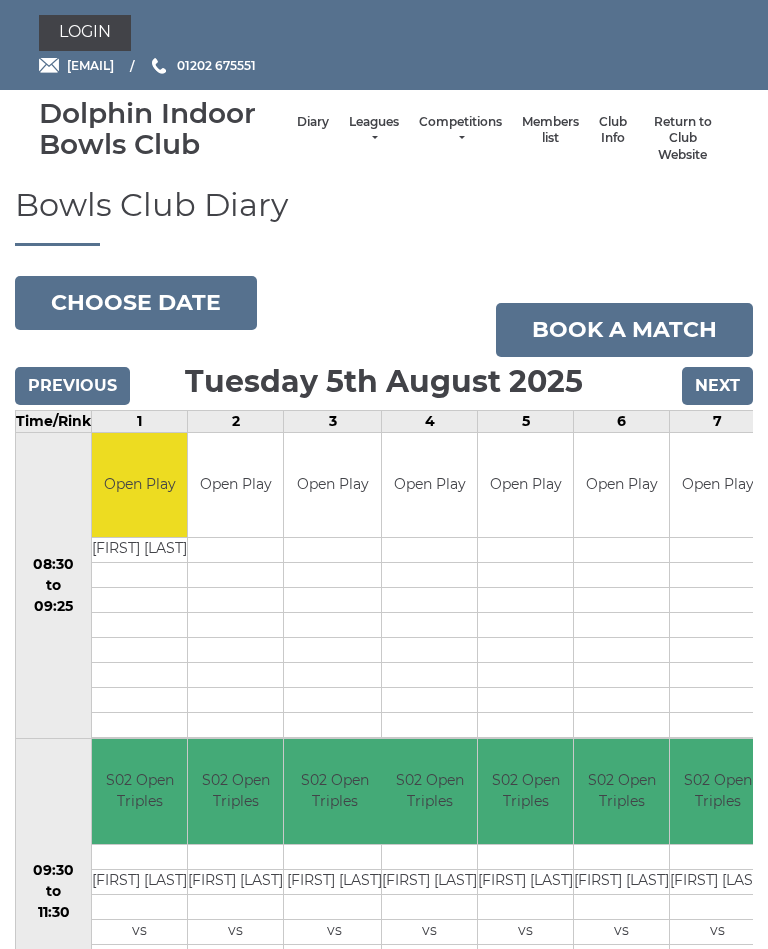 click on "Choose date" at bounding box center [136, 303] 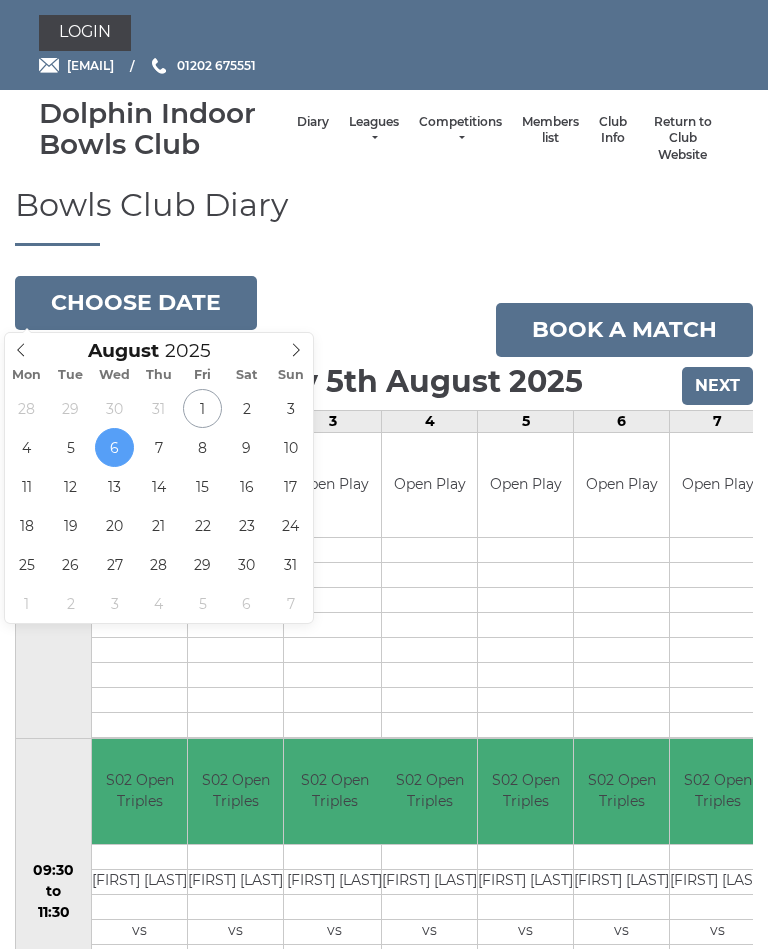 type on "[DATE]" 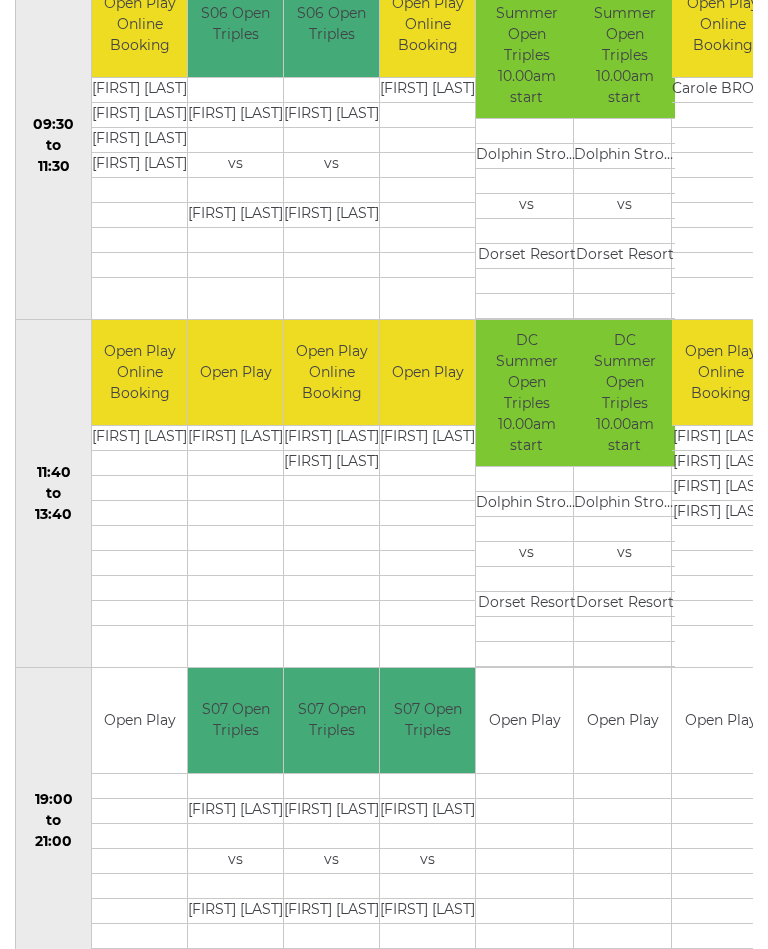 scroll, scrollTop: 782, scrollLeft: 0, axis: vertical 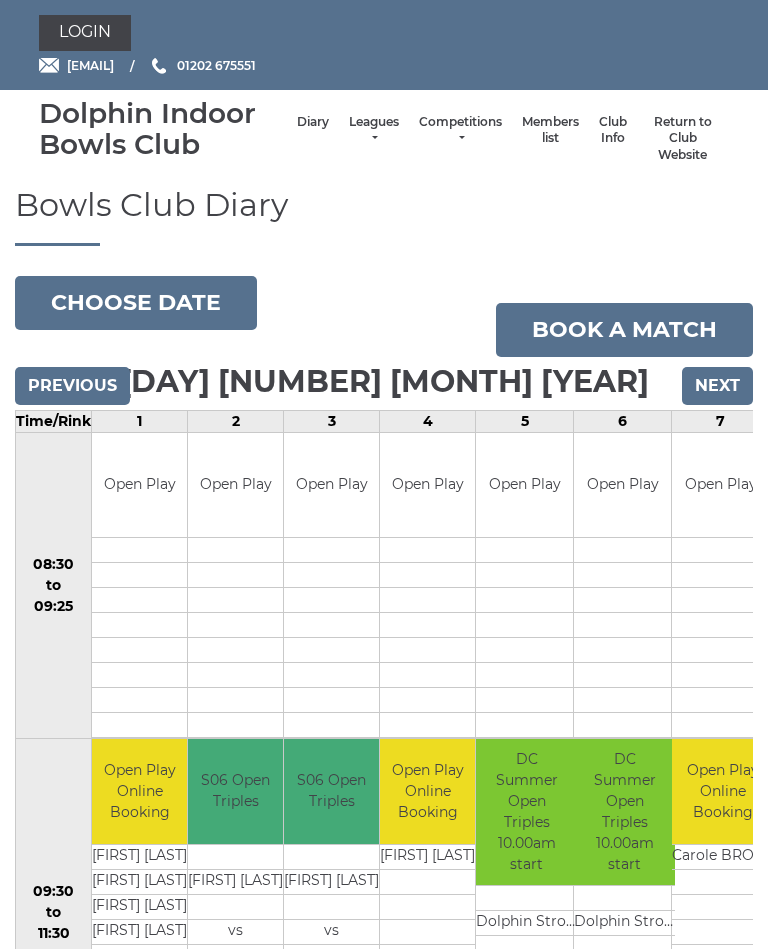 click on "Choose date" at bounding box center [136, 303] 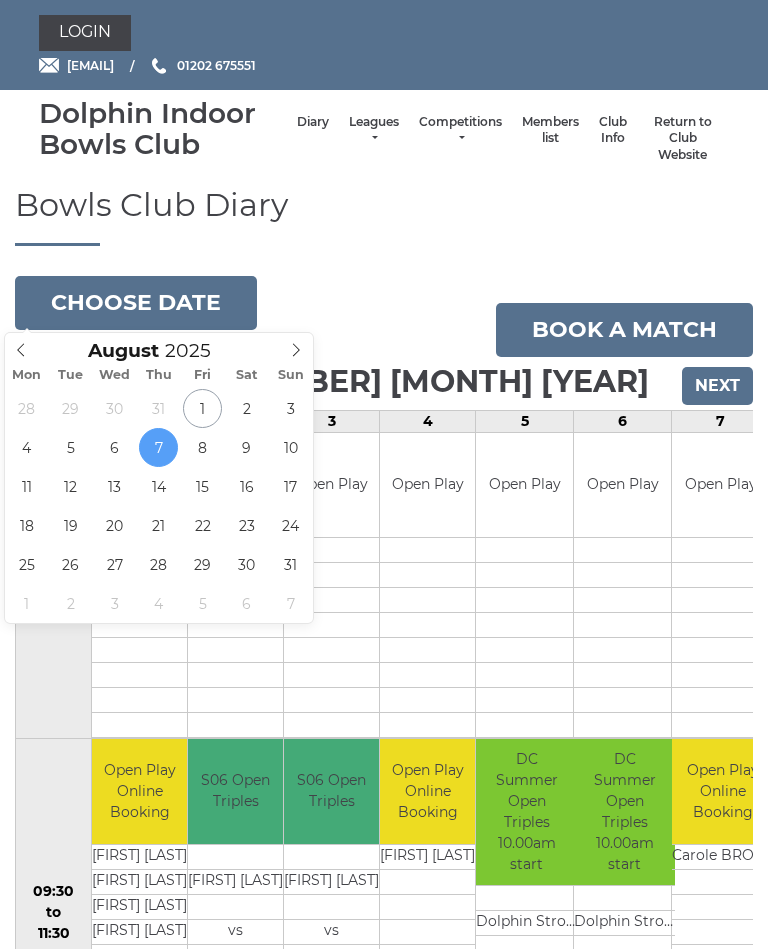 type on "[DATE]" 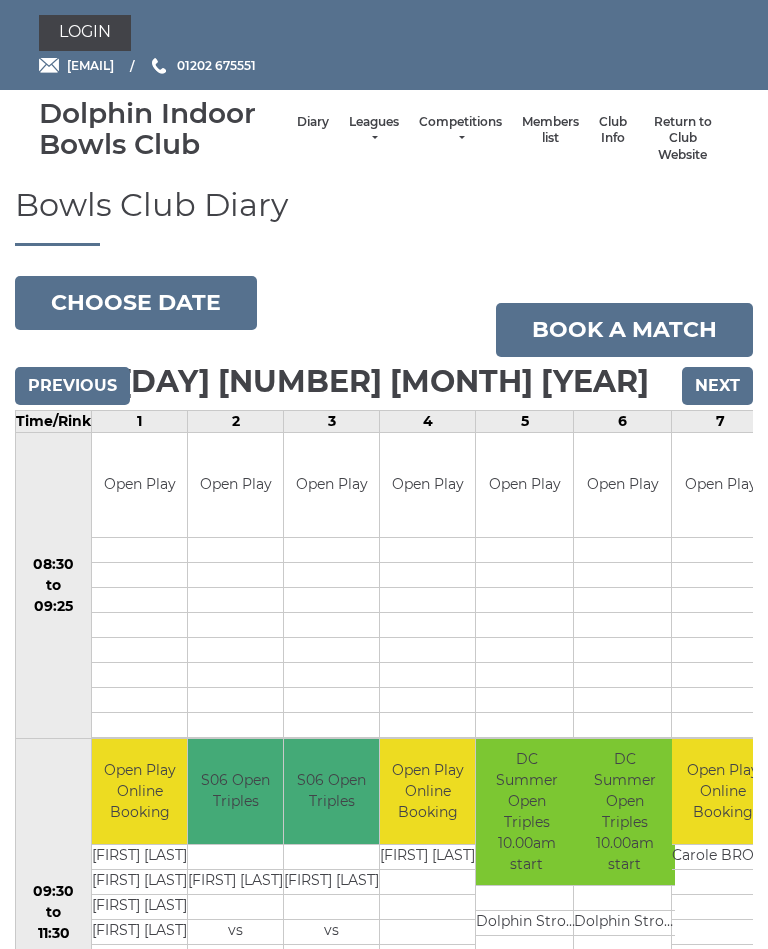click on "Choose date" at bounding box center (136, 303) 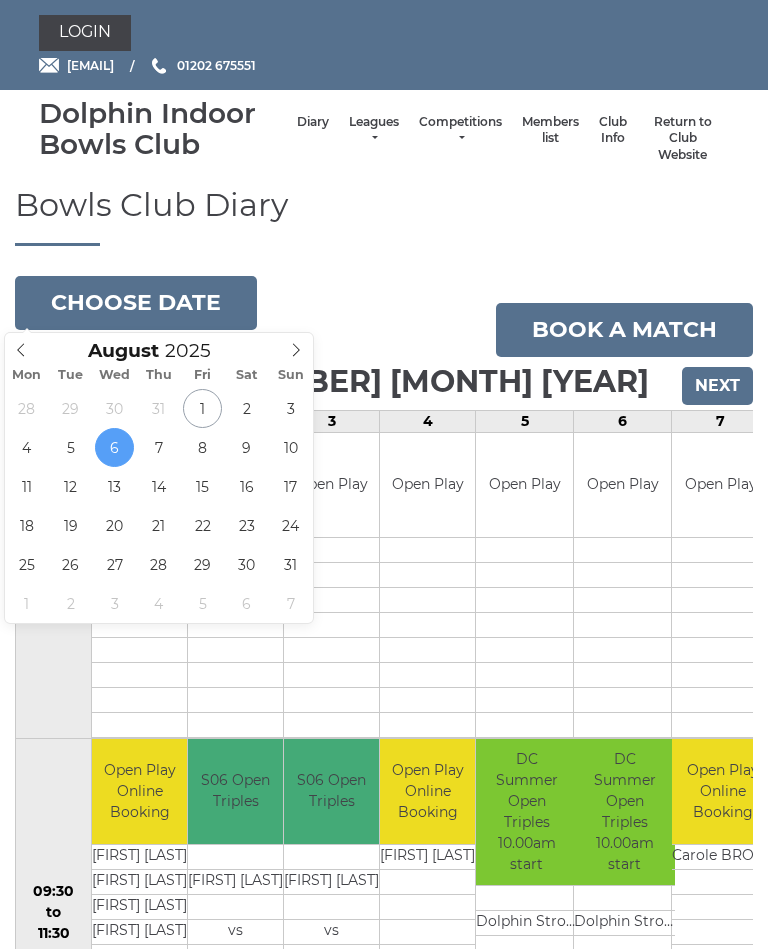 click on "Choose date" at bounding box center (136, 303) 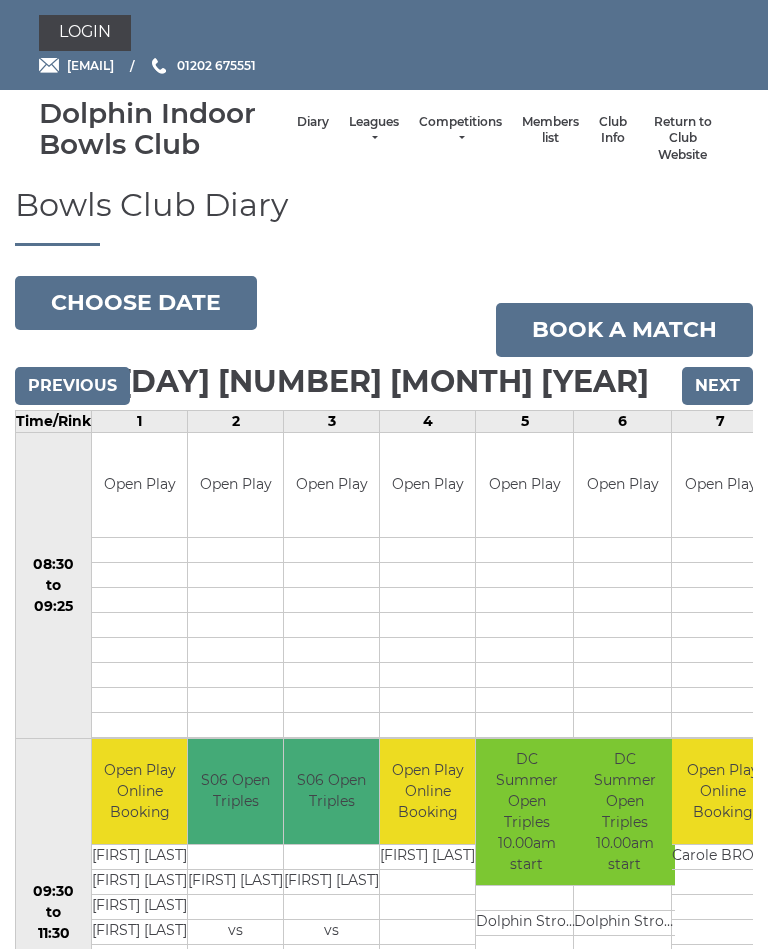 click on "Choose date" at bounding box center [136, 303] 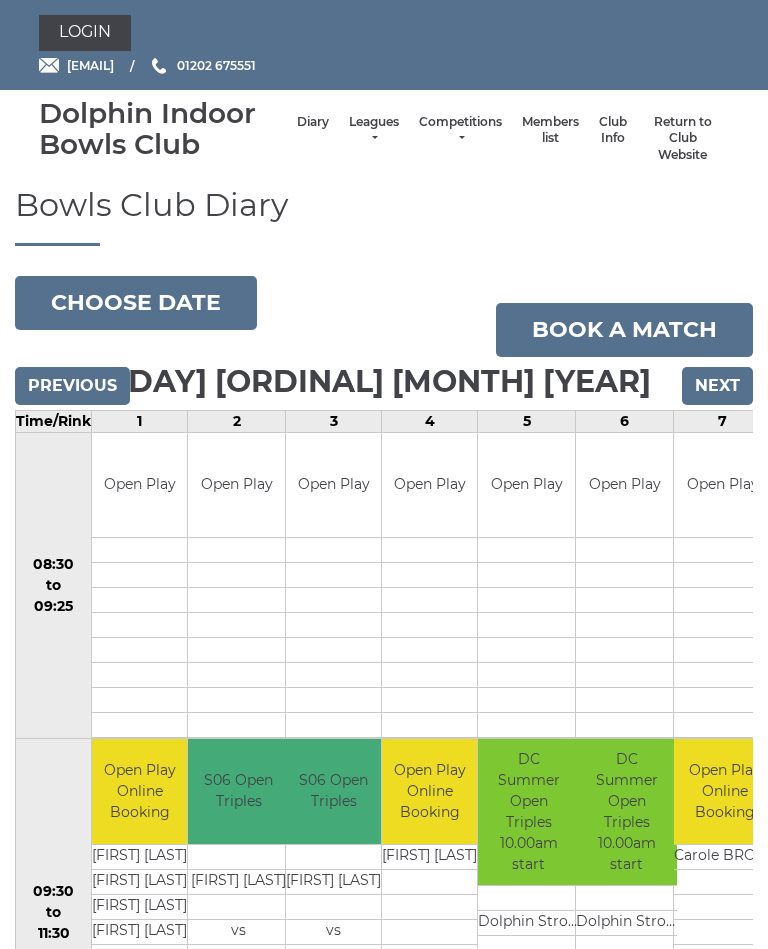 scroll, scrollTop: 0, scrollLeft: 0, axis: both 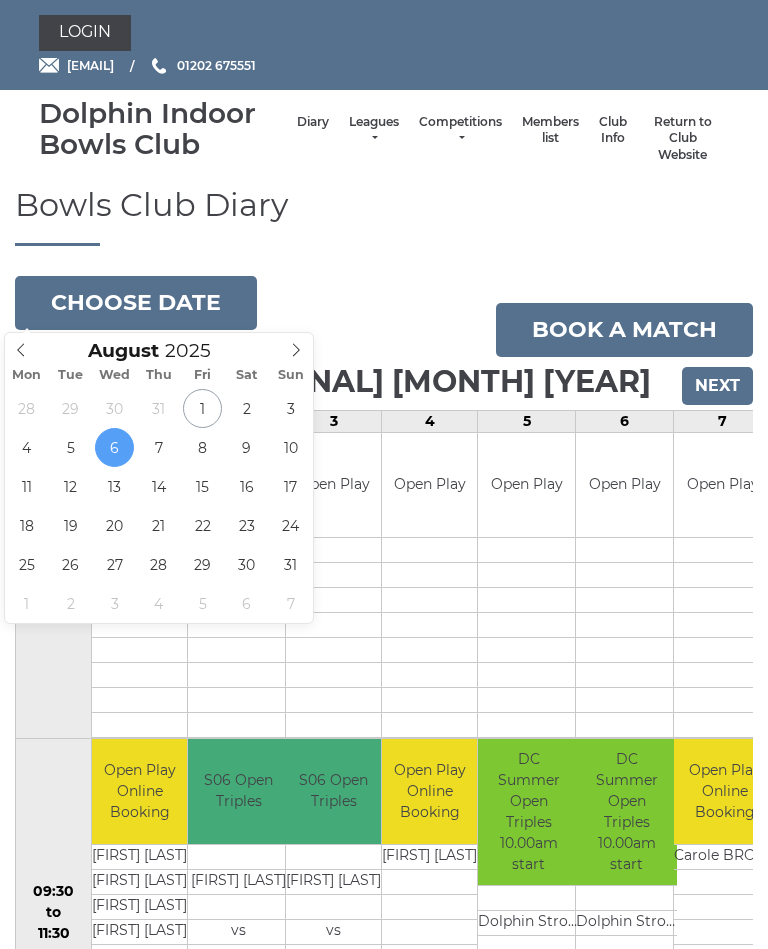 type on "2025-08-05" 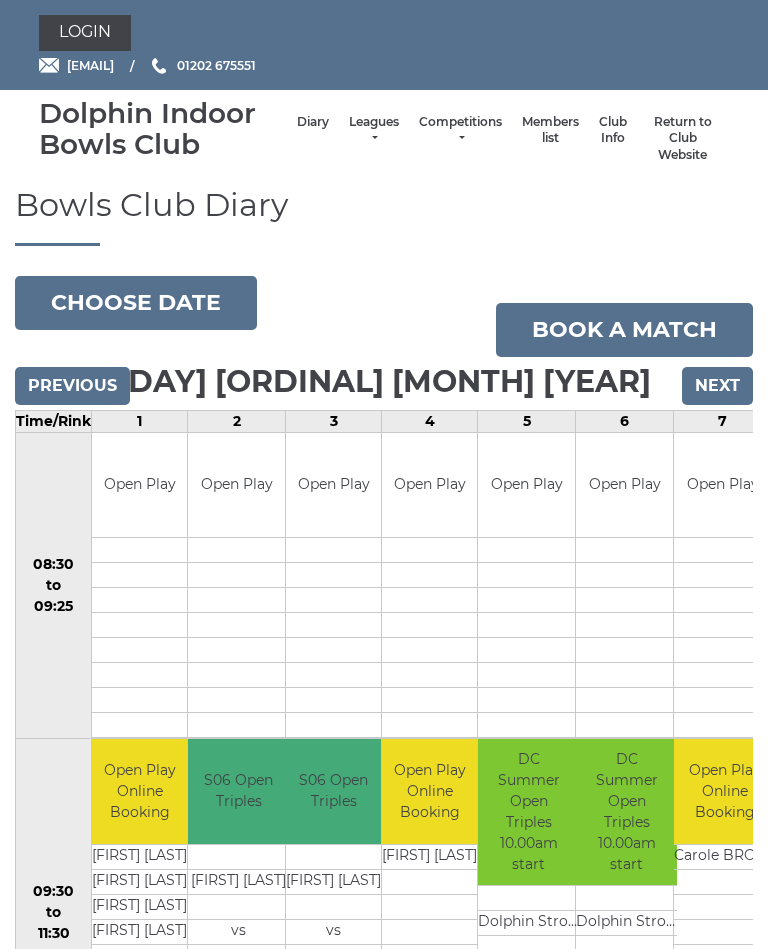 click on "Choose date" at bounding box center (136, 303) 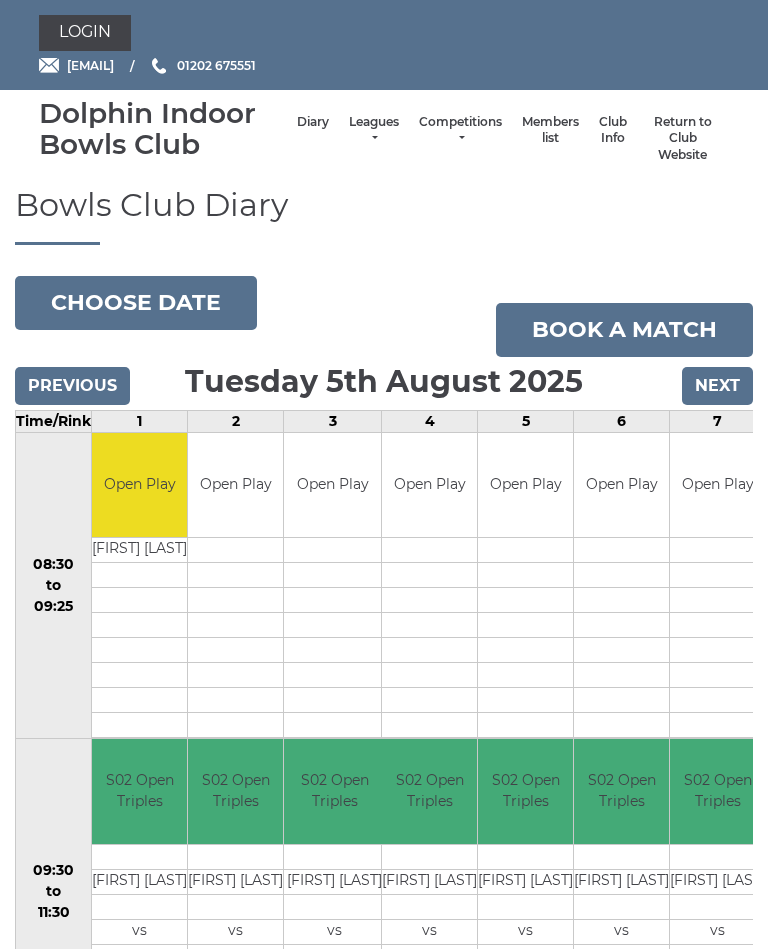 scroll, scrollTop: 0, scrollLeft: 0, axis: both 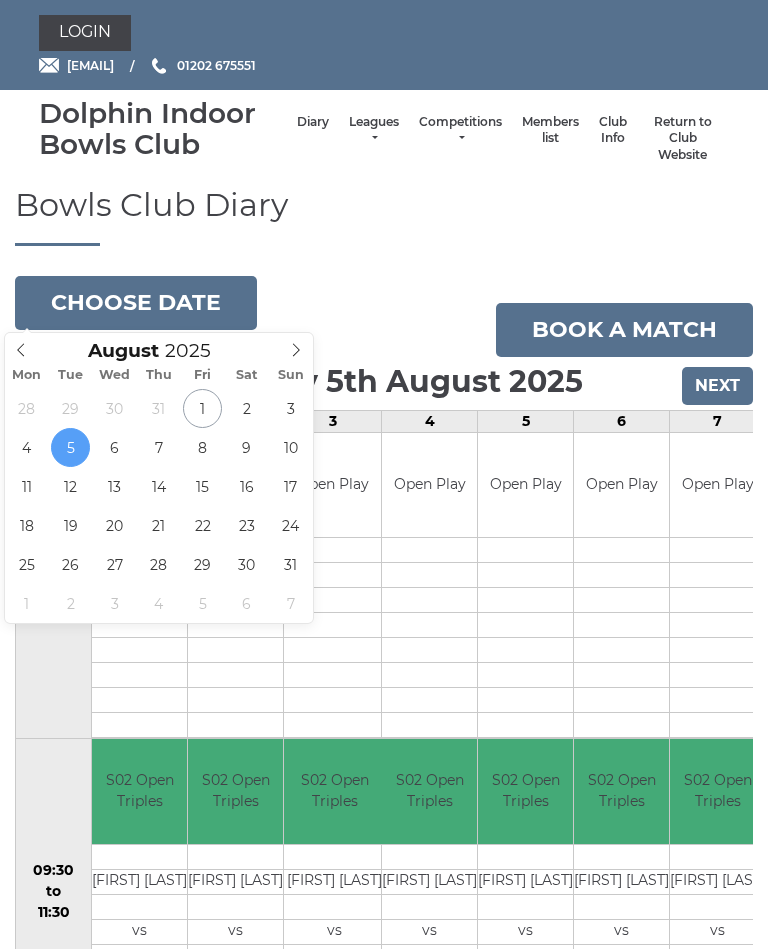 type on "[DATE]" 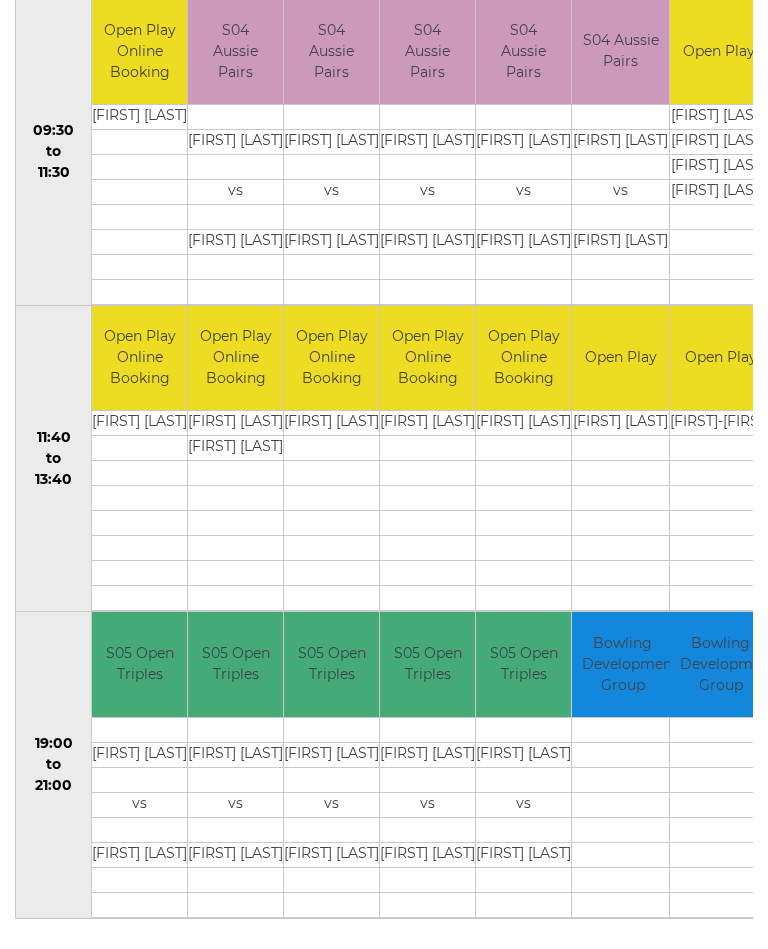 scroll, scrollTop: 741, scrollLeft: 0, axis: vertical 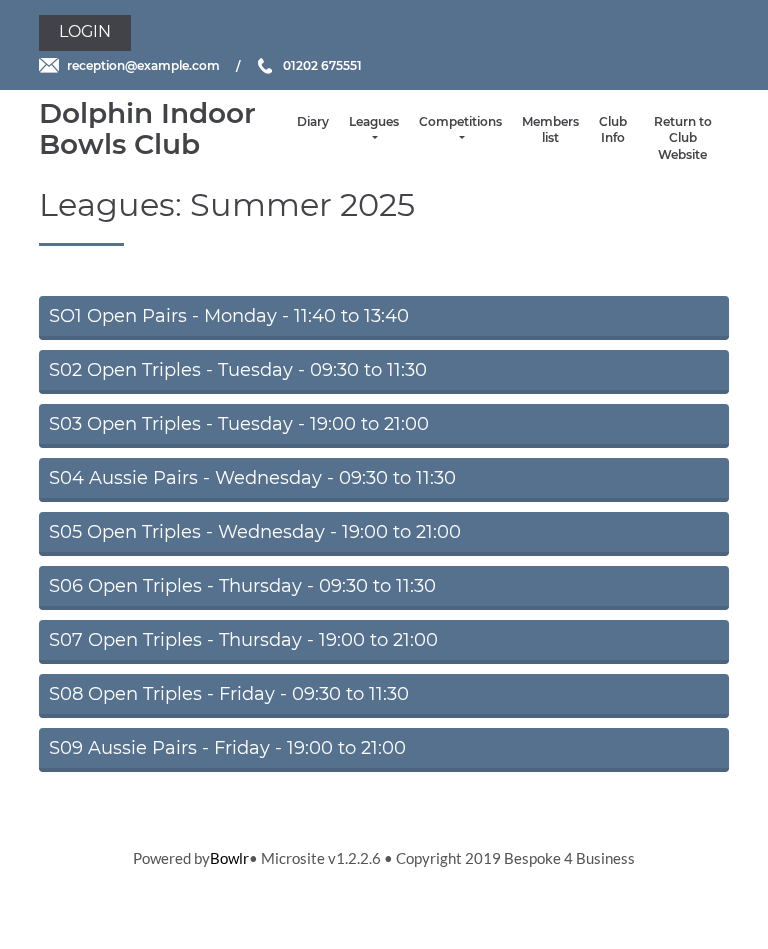 click on "Diary" at bounding box center [313, 122] 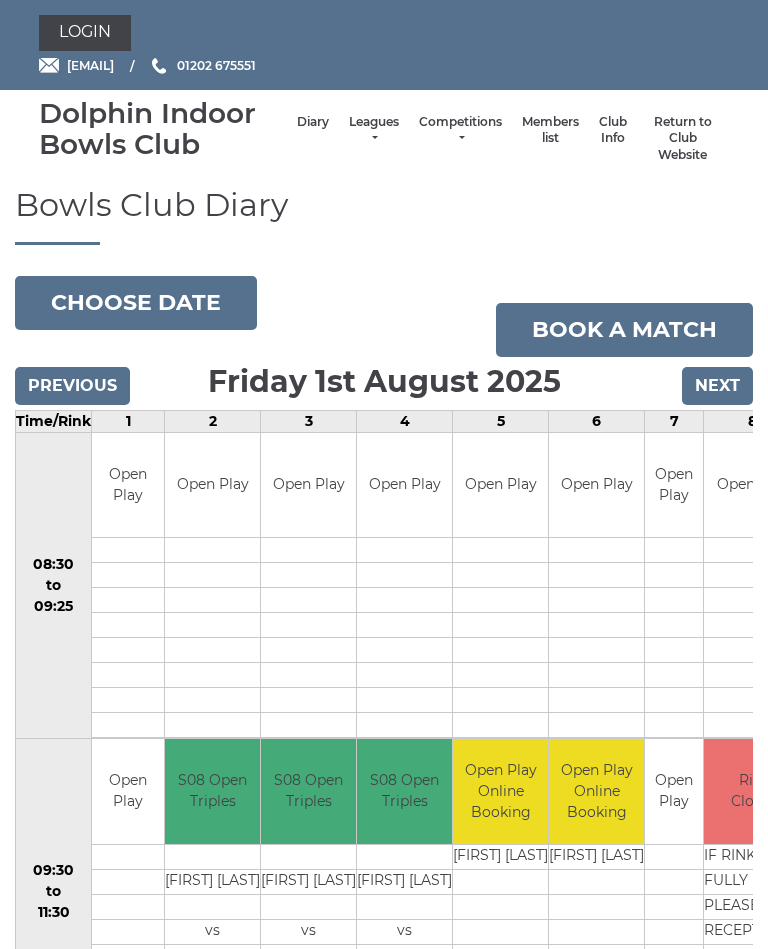 scroll, scrollTop: 0, scrollLeft: 0, axis: both 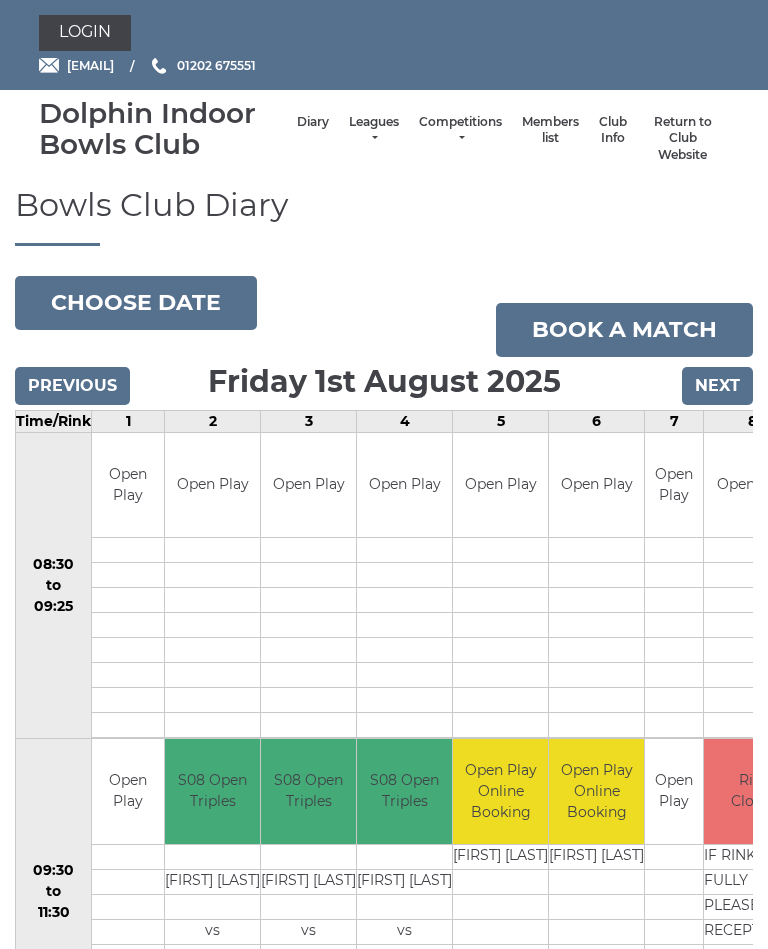 click on "Choose date" at bounding box center (136, 303) 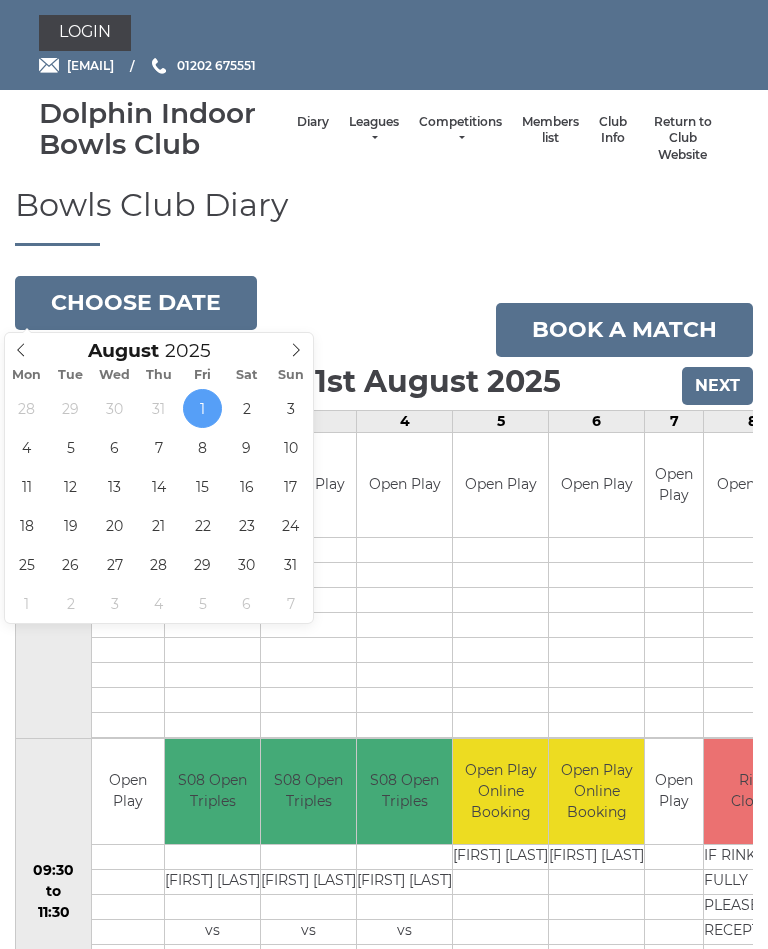 type on "[DATE]" 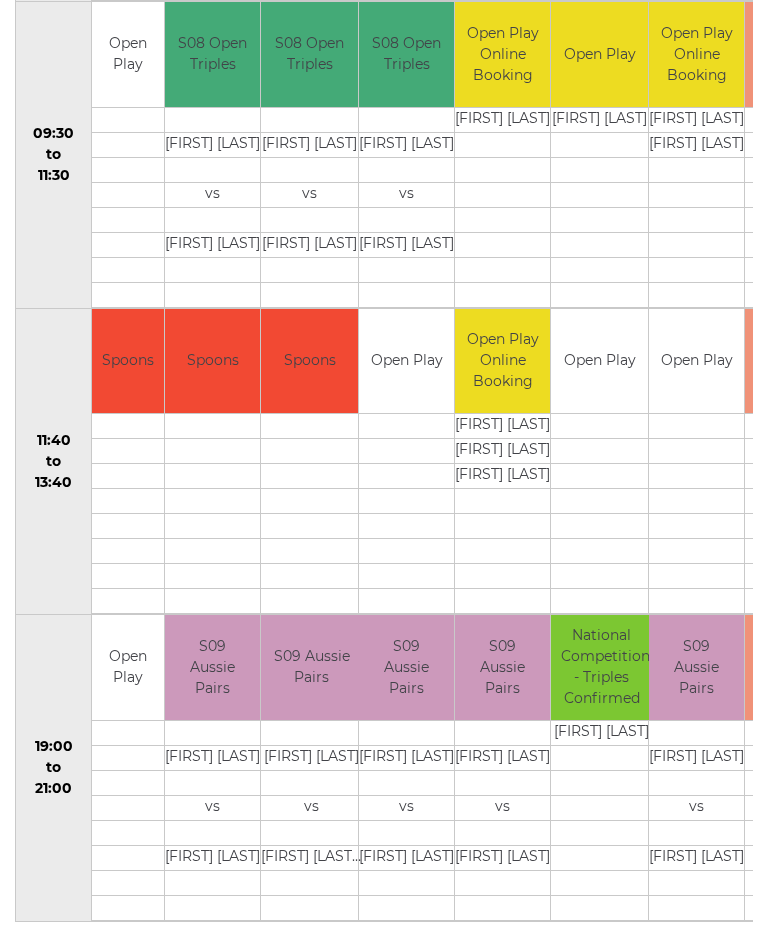 scroll, scrollTop: 734, scrollLeft: 0, axis: vertical 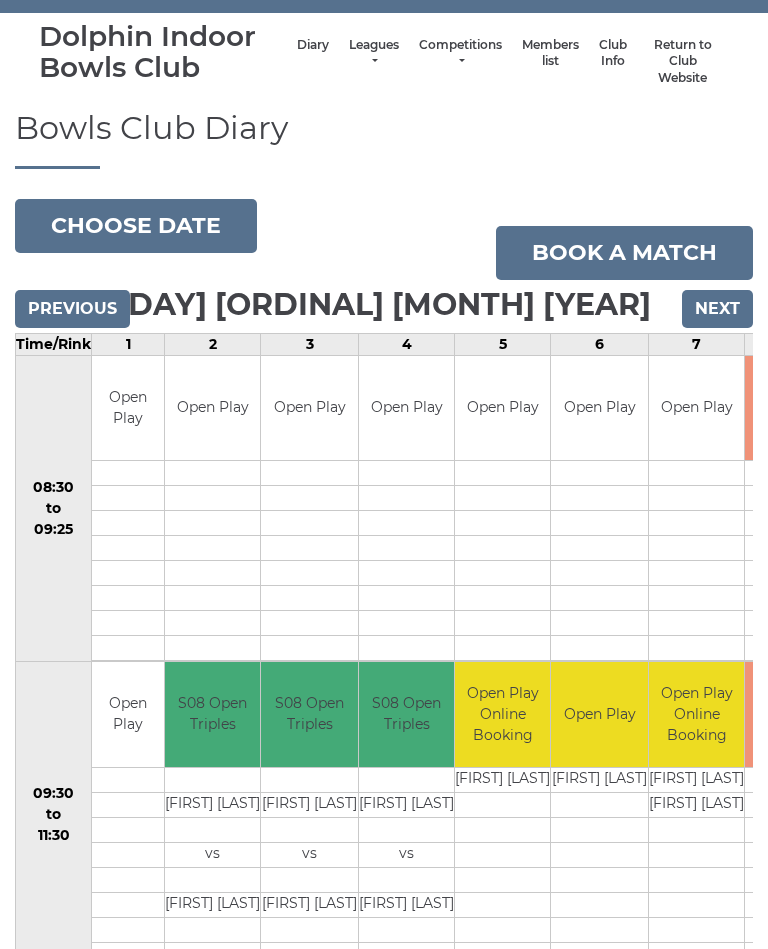 click on "Book a match" at bounding box center (624, 254) 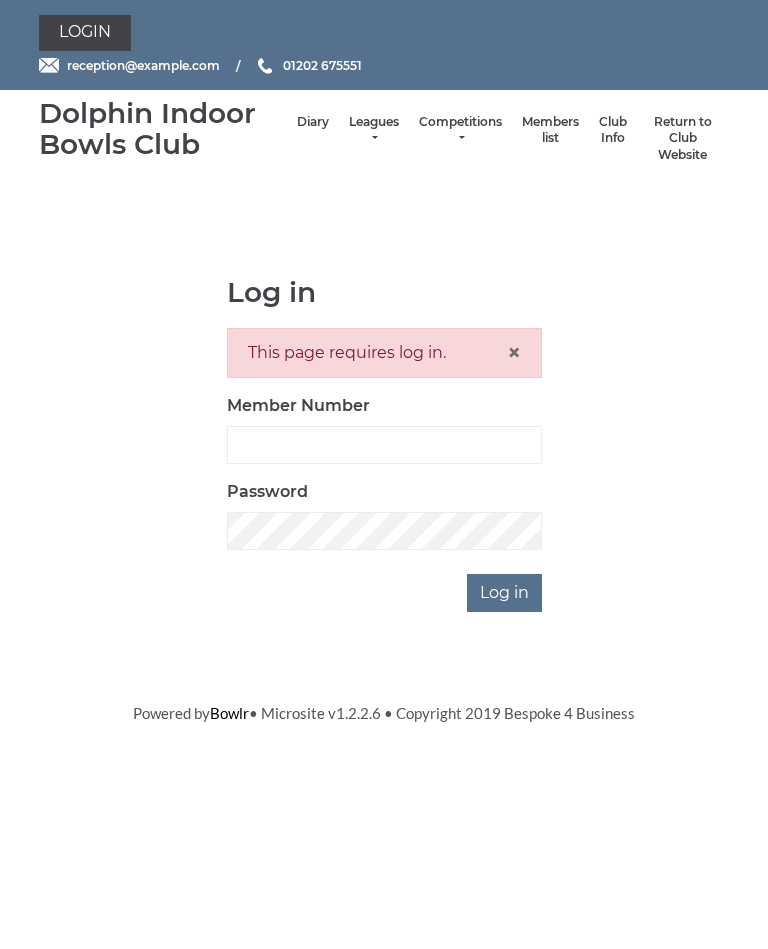 scroll, scrollTop: 0, scrollLeft: 0, axis: both 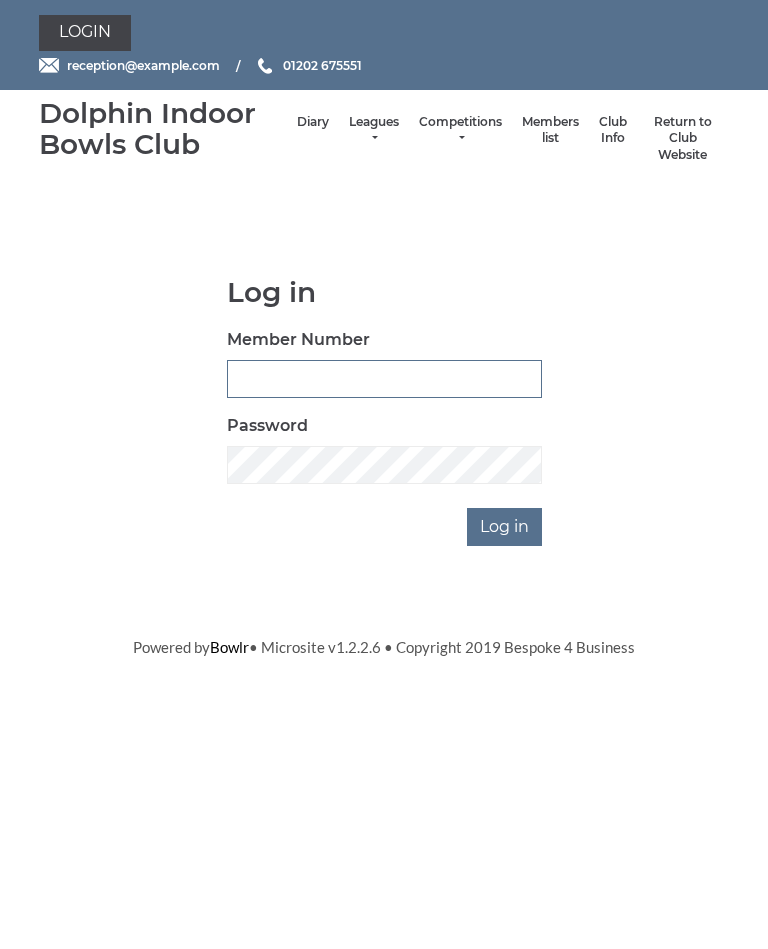 click on "Member Number" at bounding box center (384, 379) 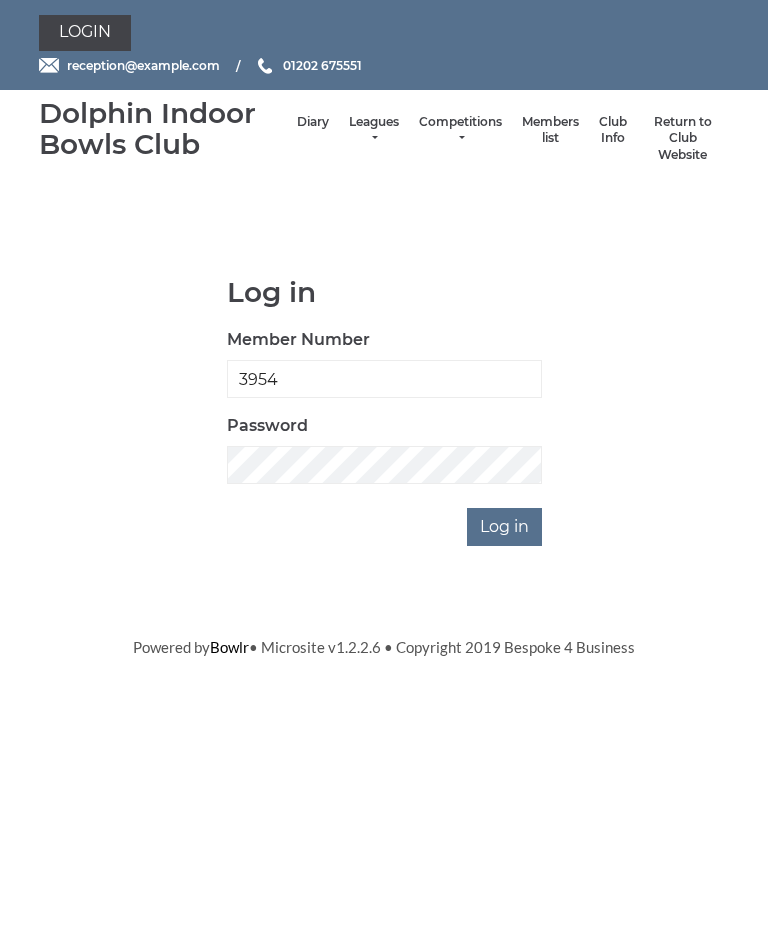 click on "Log in" at bounding box center [504, 527] 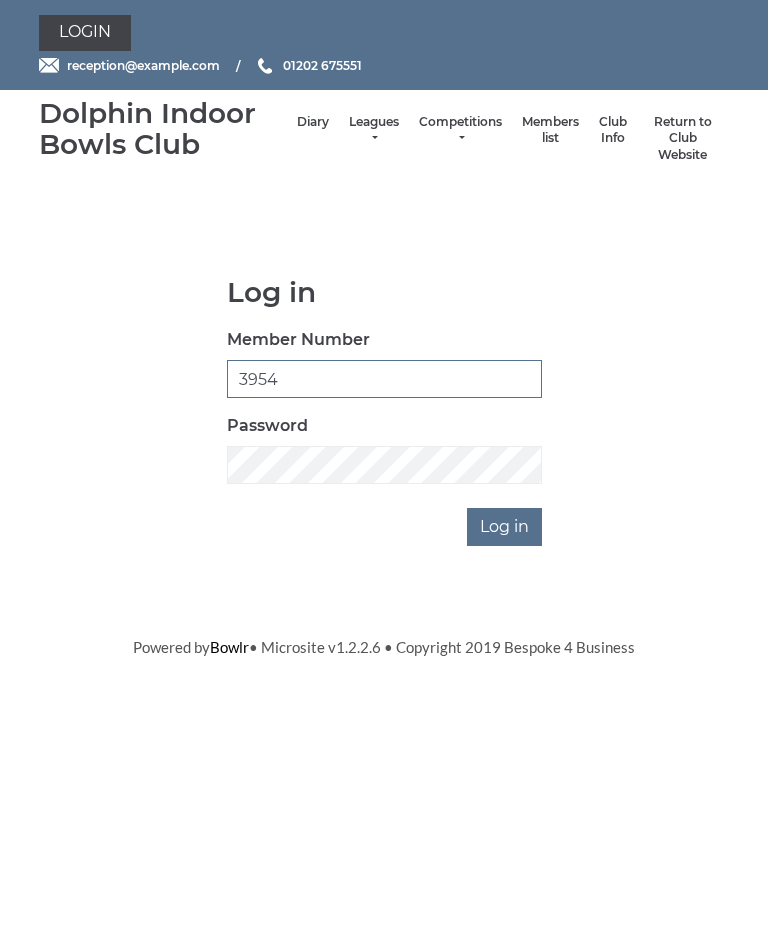 click on "3954" at bounding box center [384, 379] 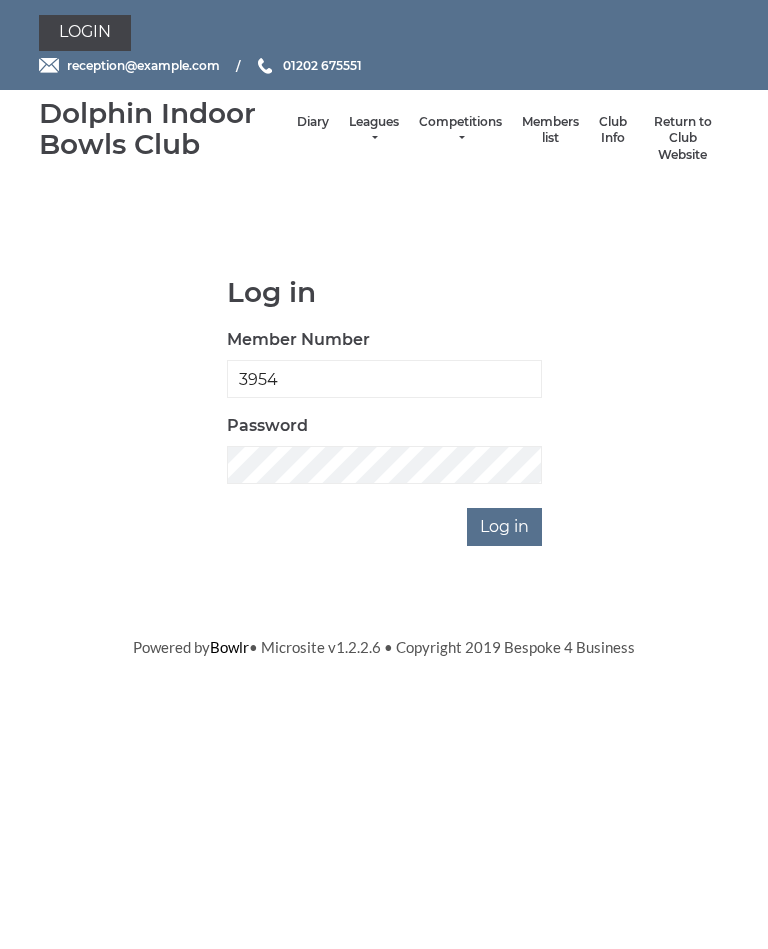 scroll, scrollTop: 0, scrollLeft: 0, axis: both 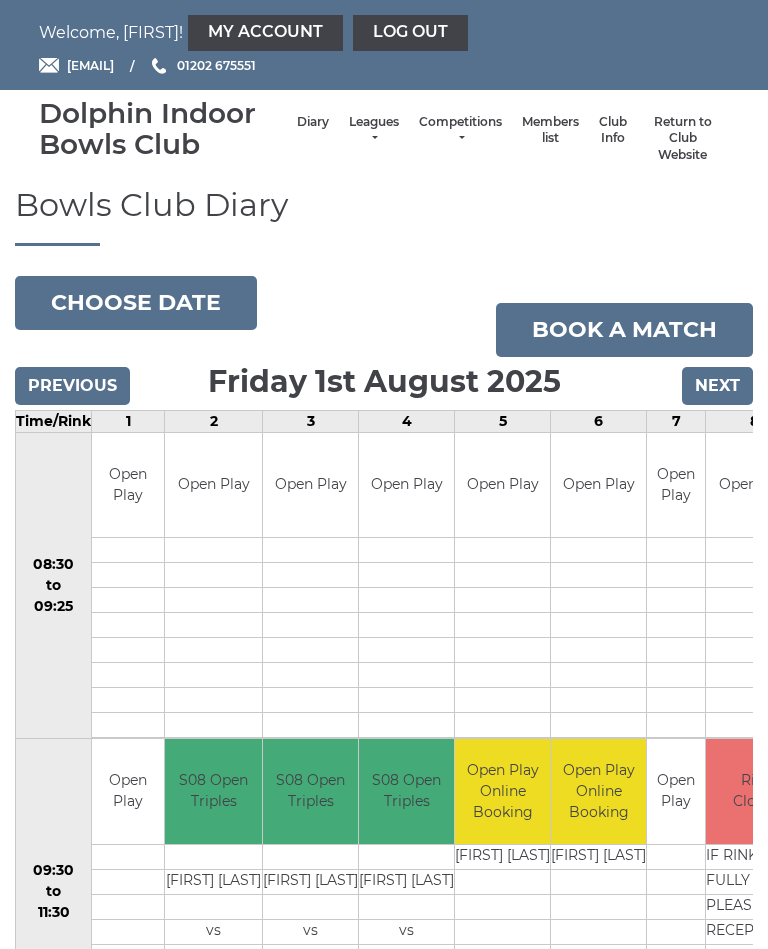 click on "Choose date" at bounding box center [136, 303] 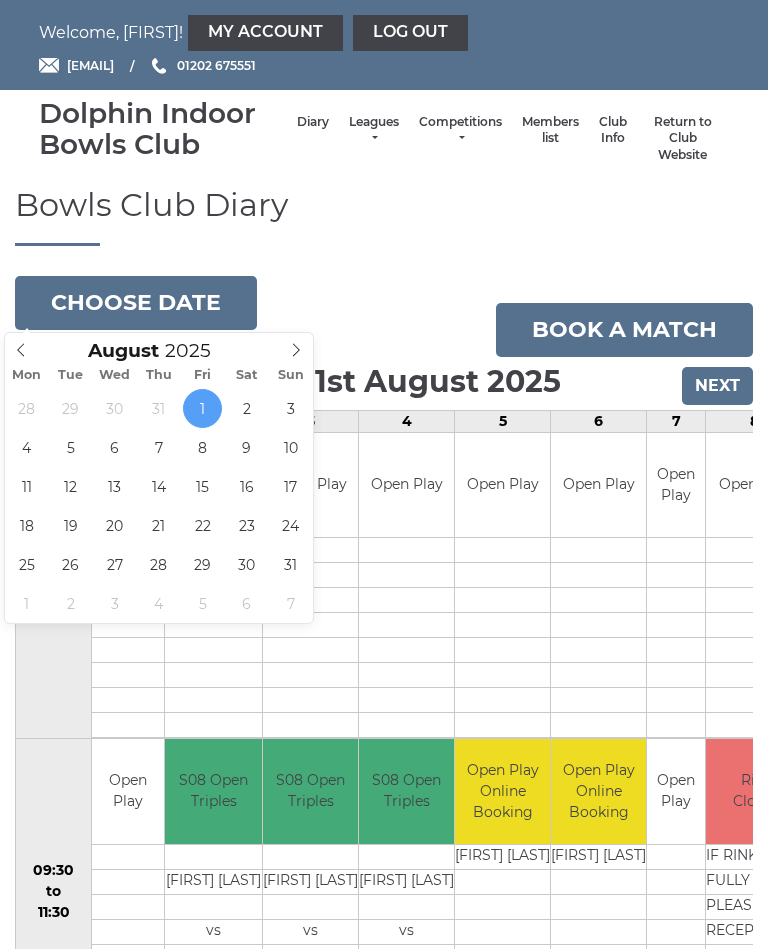 type on "[DATE]" 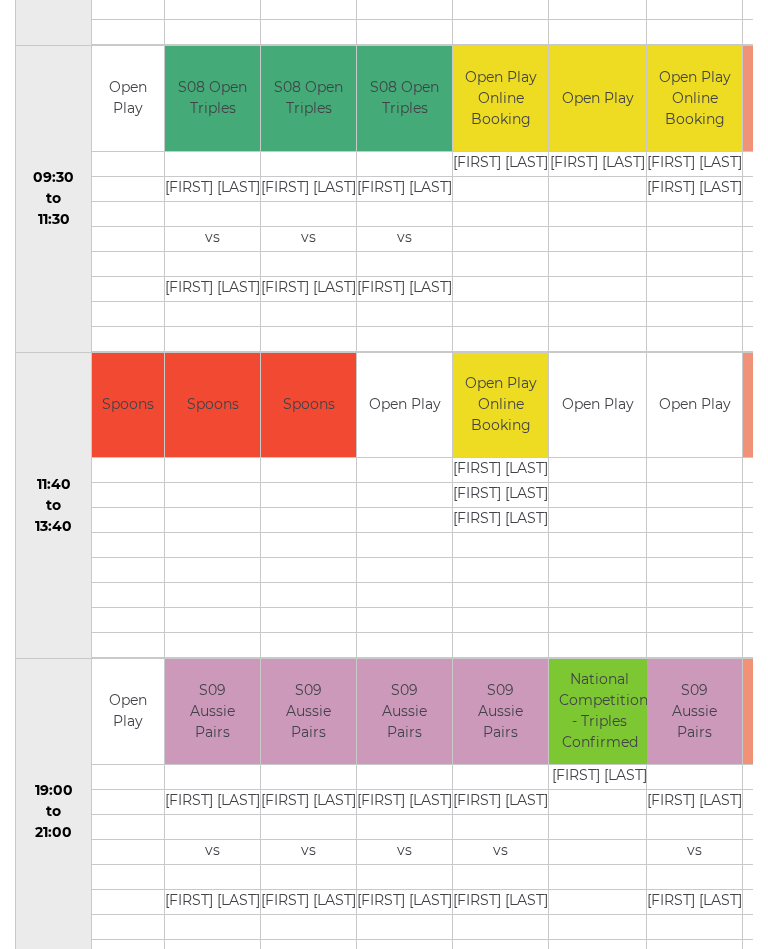 scroll, scrollTop: 694, scrollLeft: 0, axis: vertical 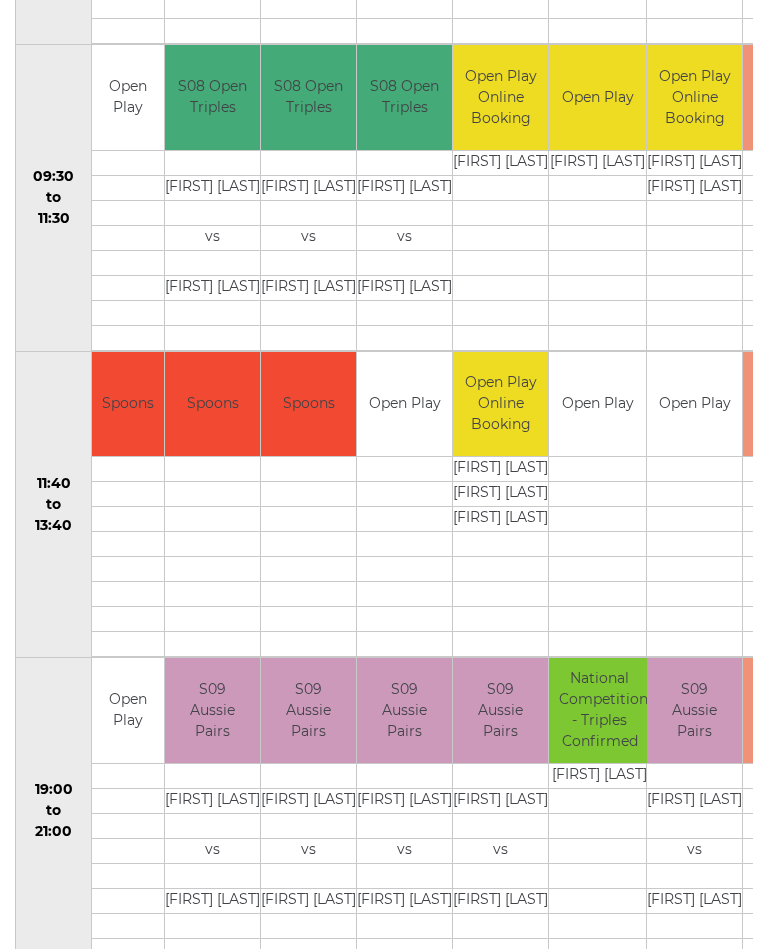 click on "Open Play" at bounding box center [128, 710] 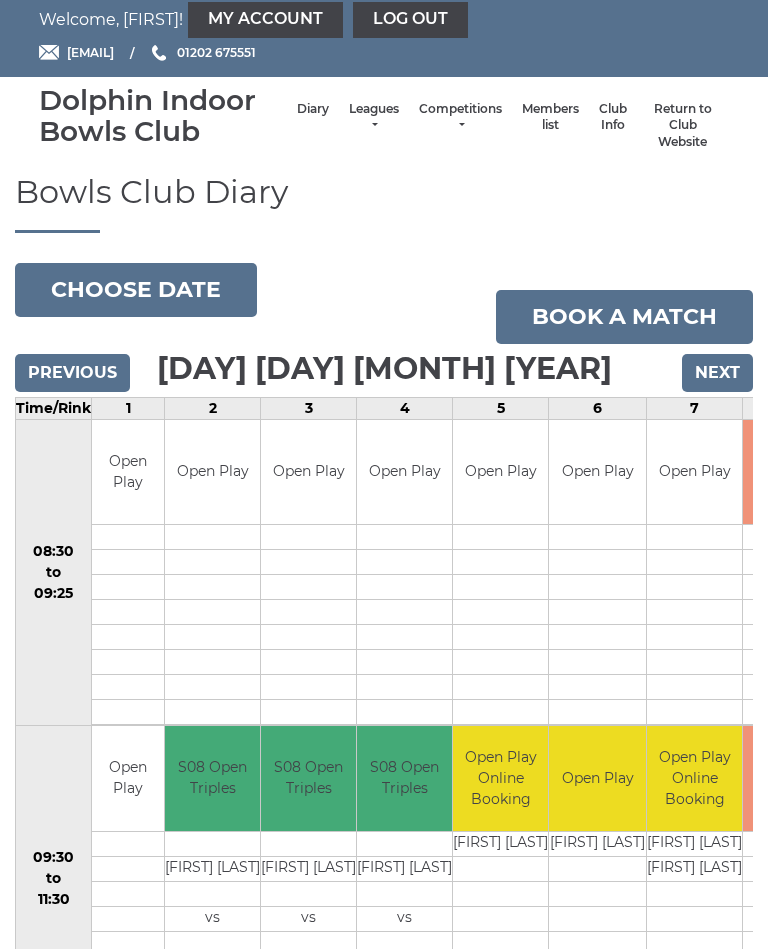 scroll, scrollTop: 6, scrollLeft: 0, axis: vertical 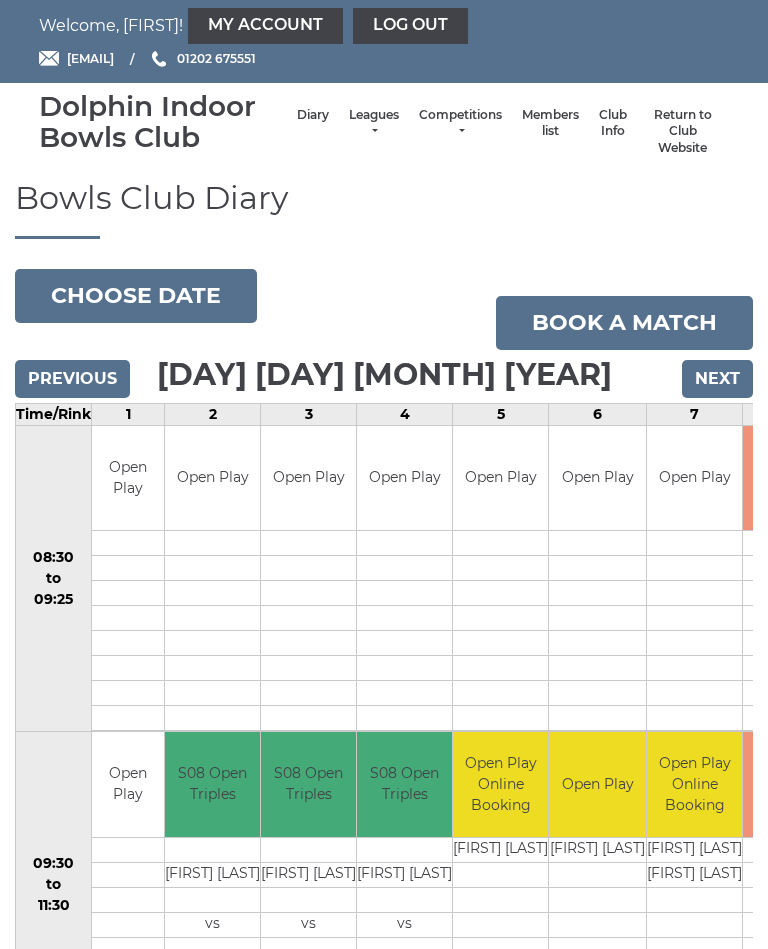 click on "Book a match" at bounding box center [624, 324] 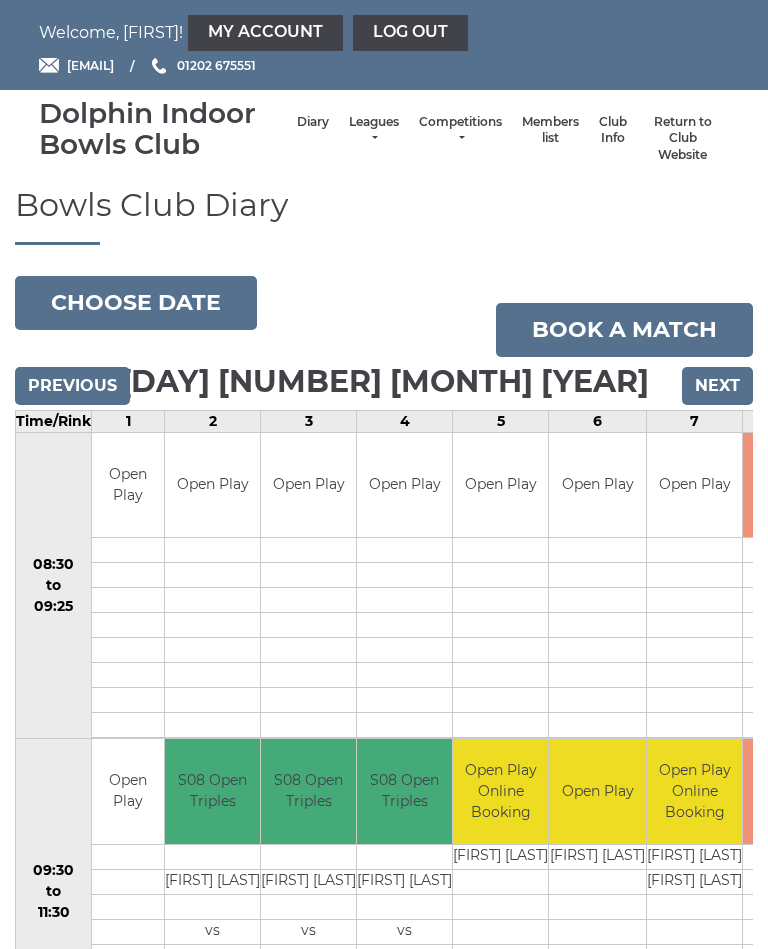 scroll, scrollTop: 0, scrollLeft: 0, axis: both 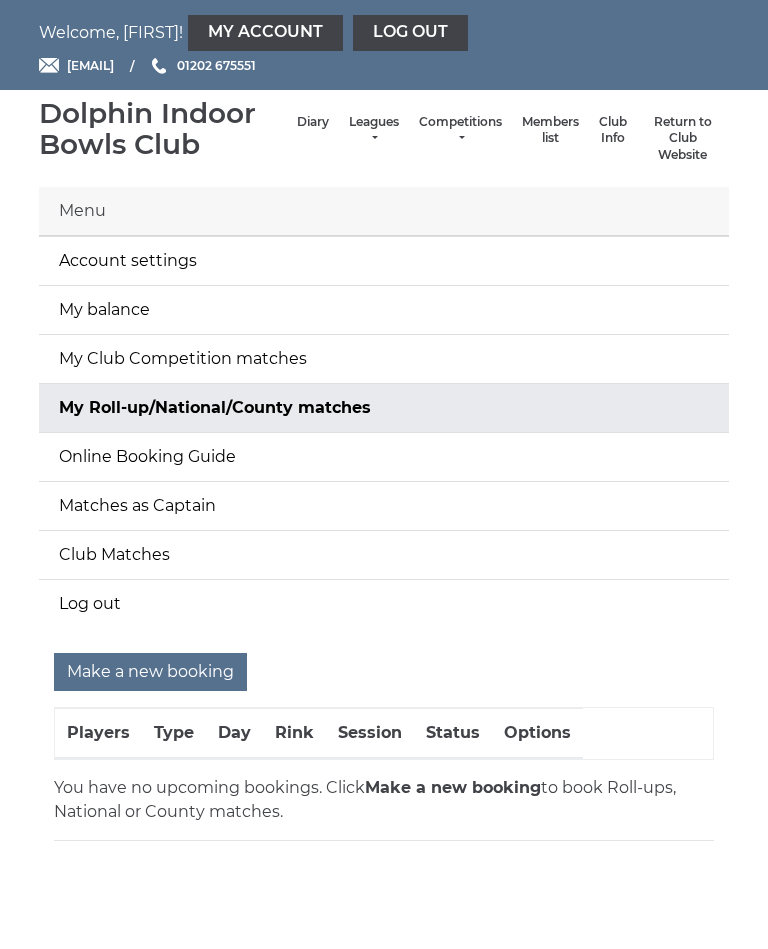 click on "Make a new booking" at bounding box center (150, 672) 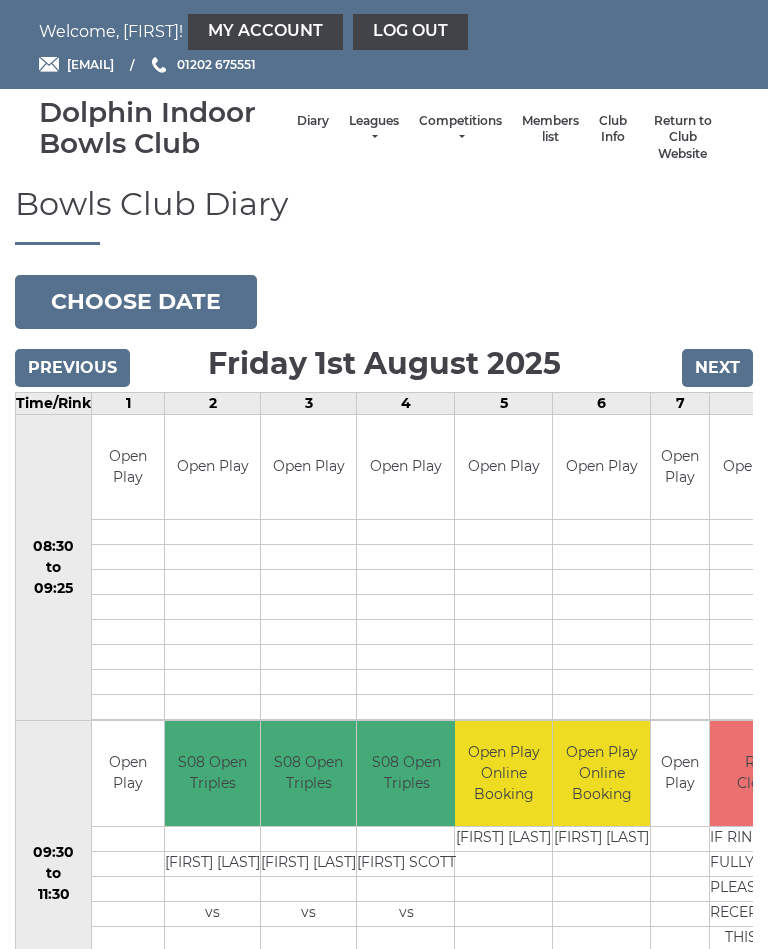 scroll, scrollTop: 0, scrollLeft: 0, axis: both 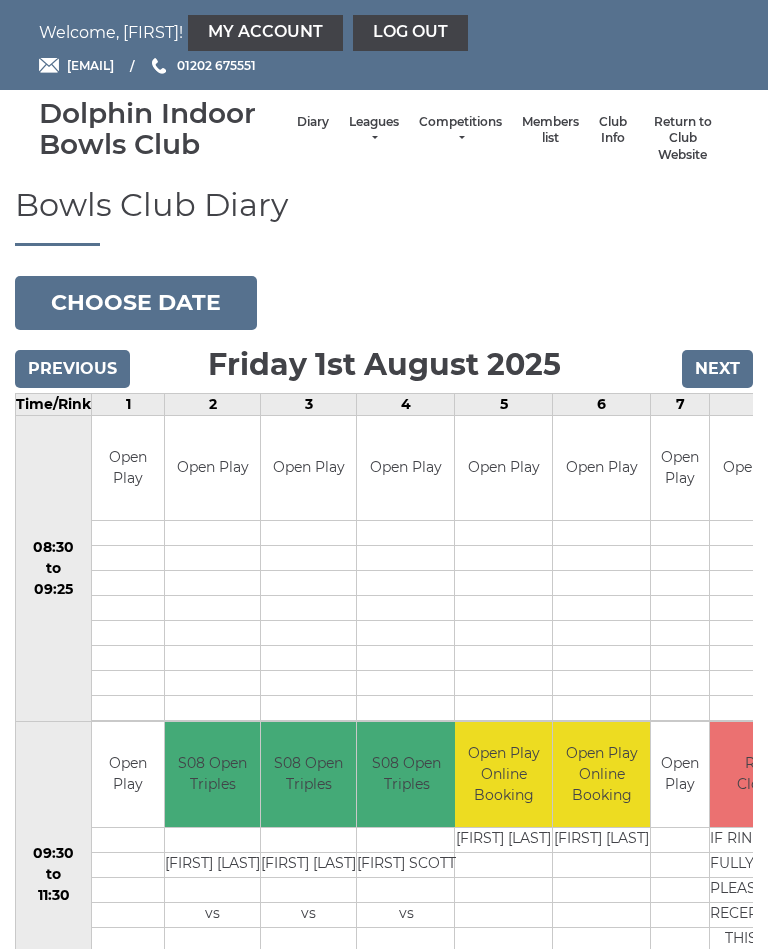 click on "Choose date" at bounding box center [136, 303] 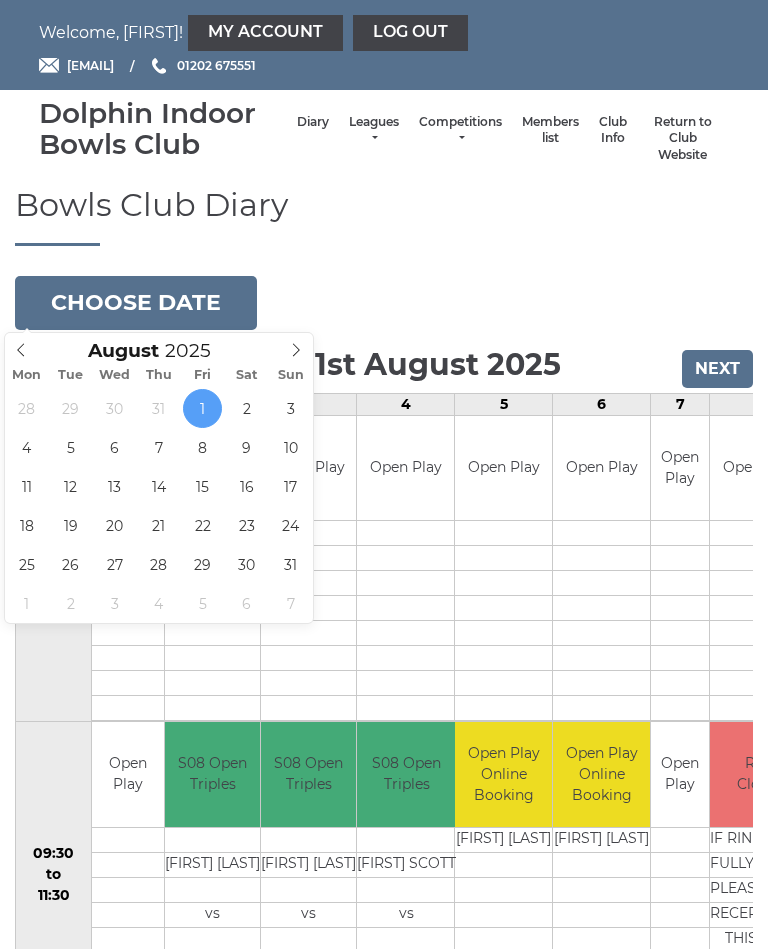 type on "2025-08-08" 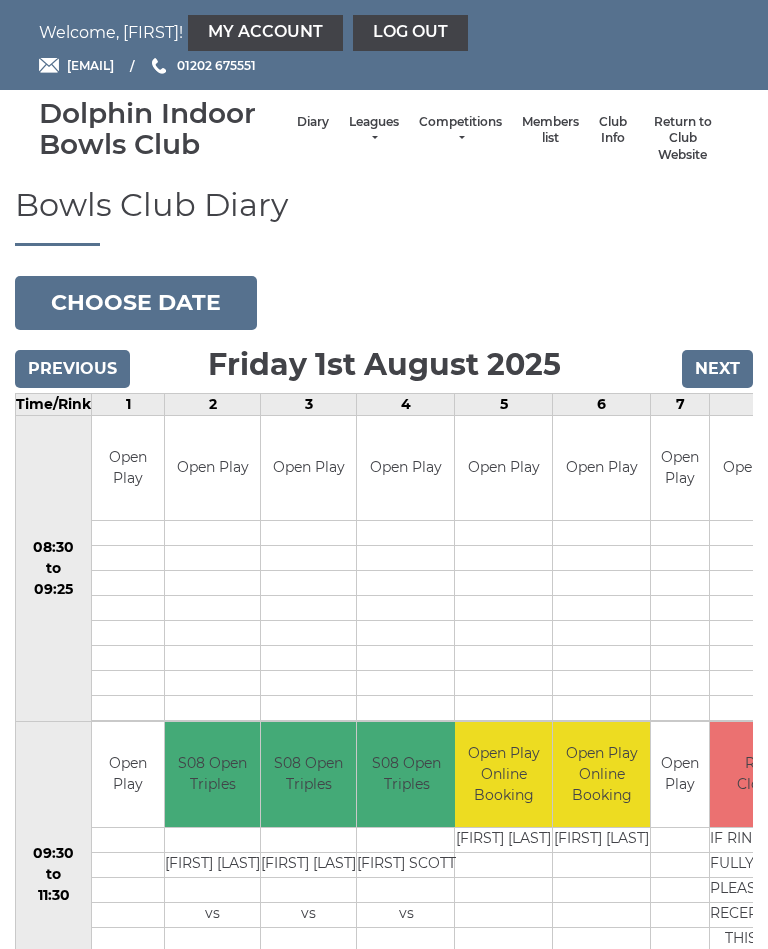 click on "Choose date" at bounding box center [136, 303] 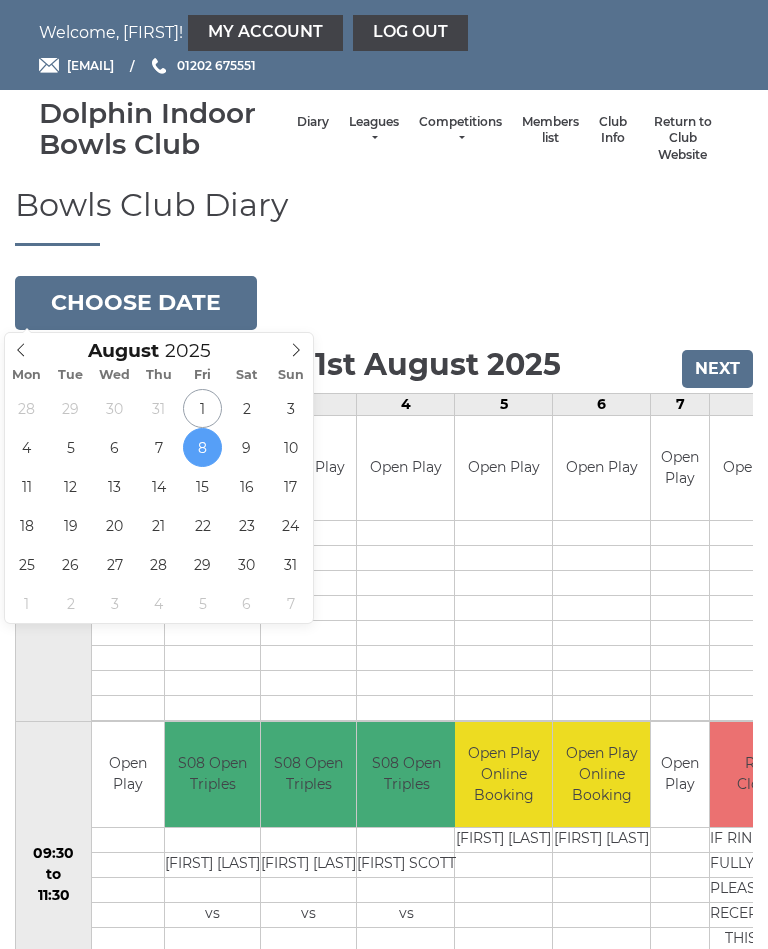 click on "Choose date" at bounding box center [136, 303] 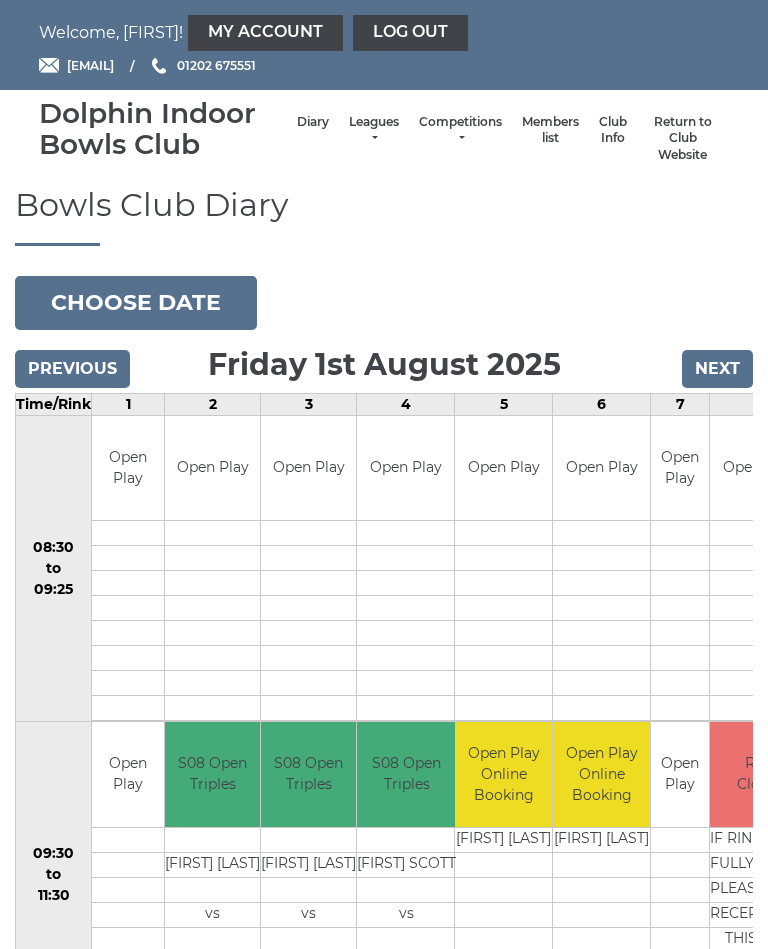 click on "Choose date" at bounding box center [136, 303] 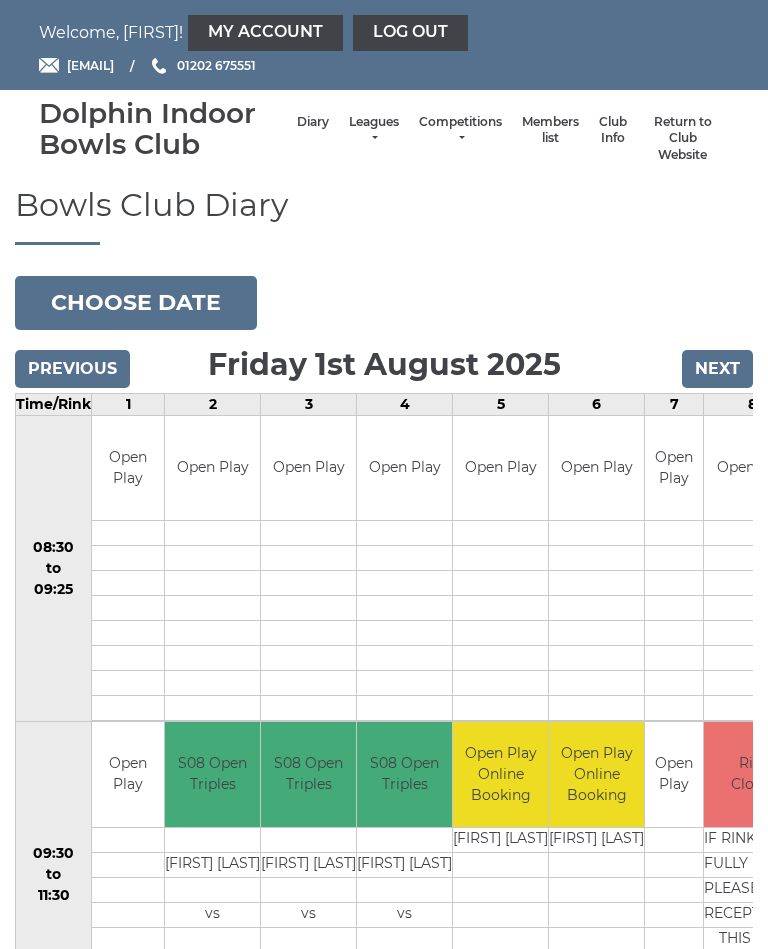 scroll, scrollTop: 161, scrollLeft: 0, axis: vertical 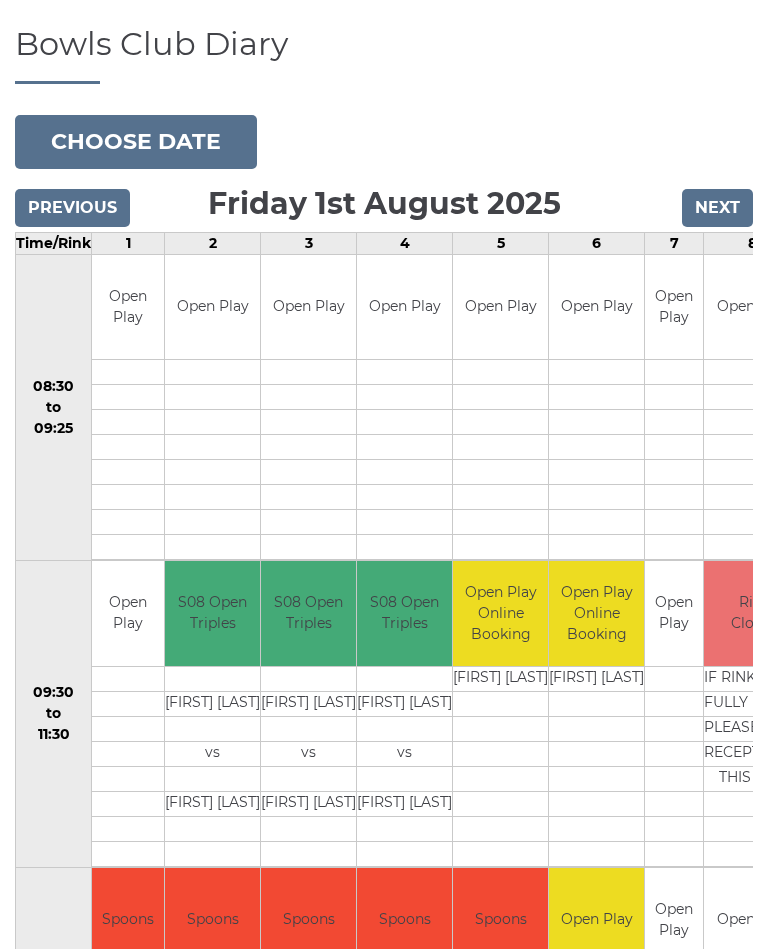 click on "Choose date" at bounding box center (136, 142) 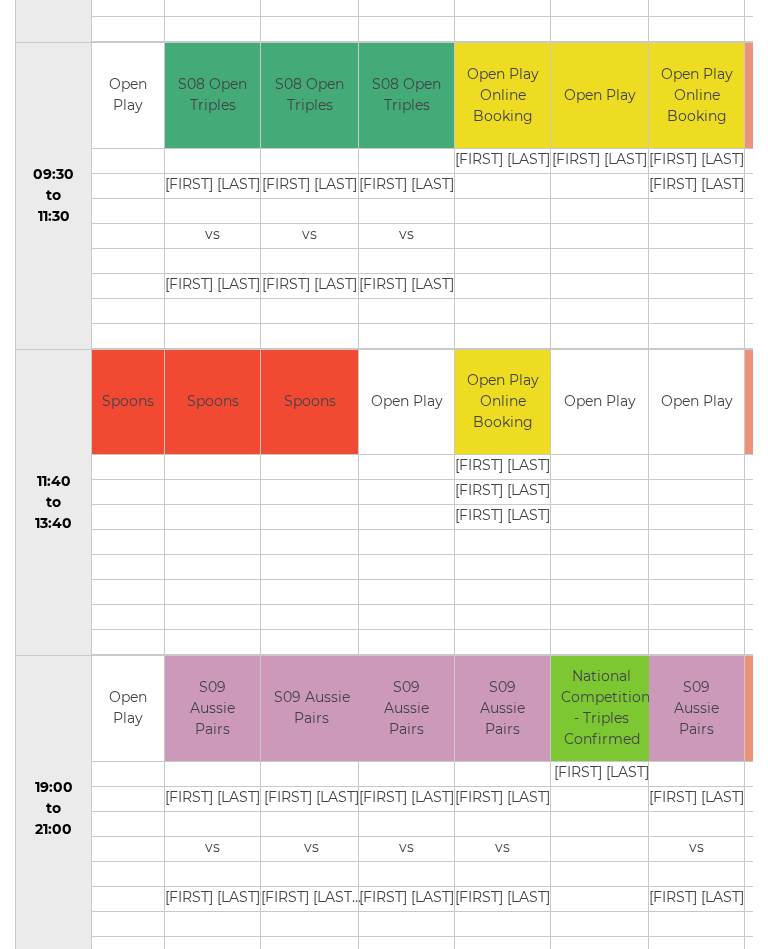 scroll, scrollTop: 724, scrollLeft: 0, axis: vertical 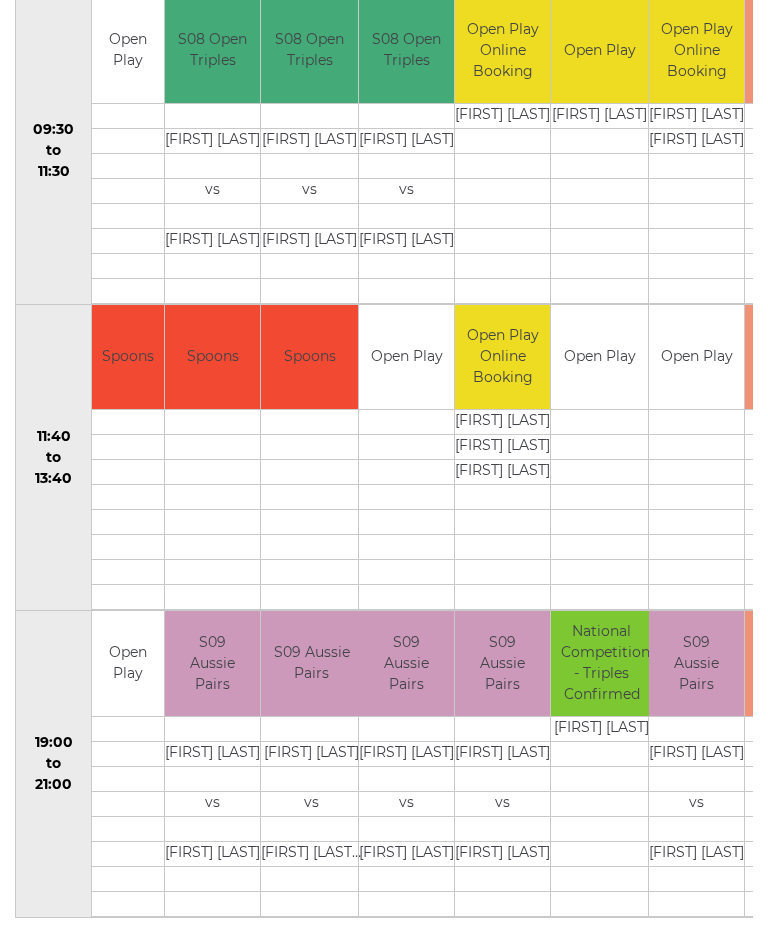 click on "Book slot" at bounding box center (0, 0) 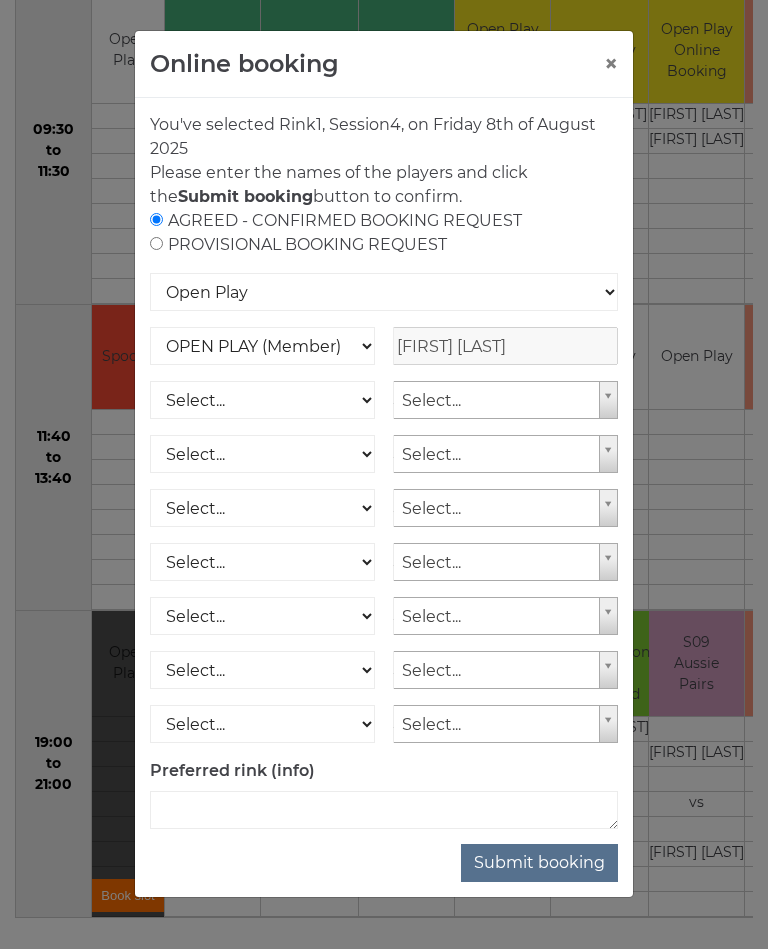 click on "Submit booking" at bounding box center (539, 863) 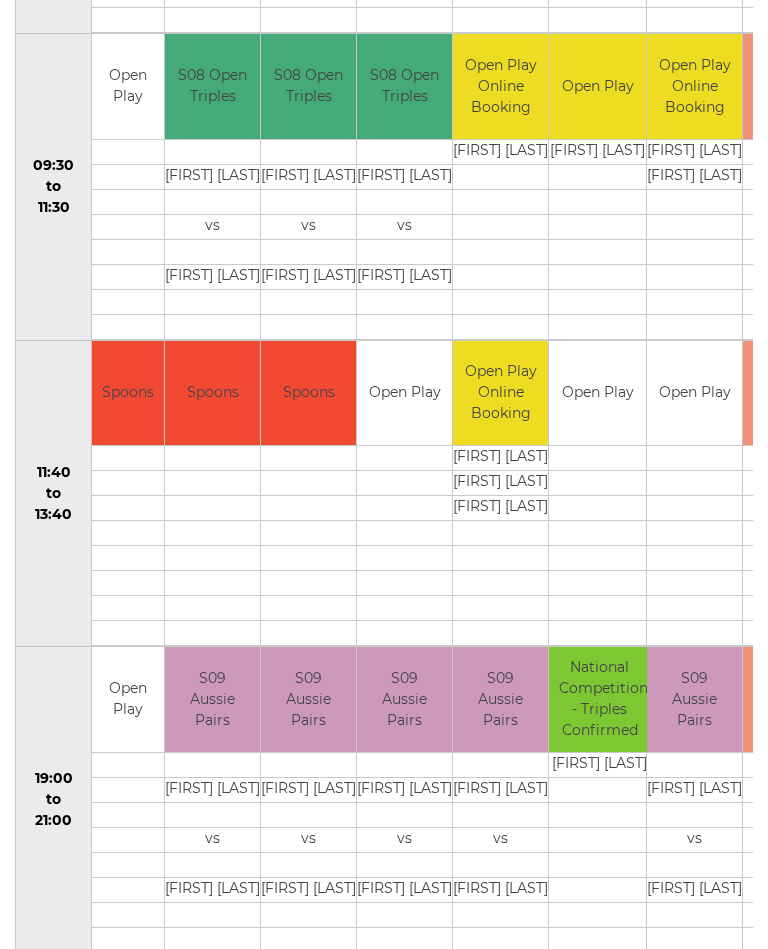 scroll, scrollTop: 724, scrollLeft: 0, axis: vertical 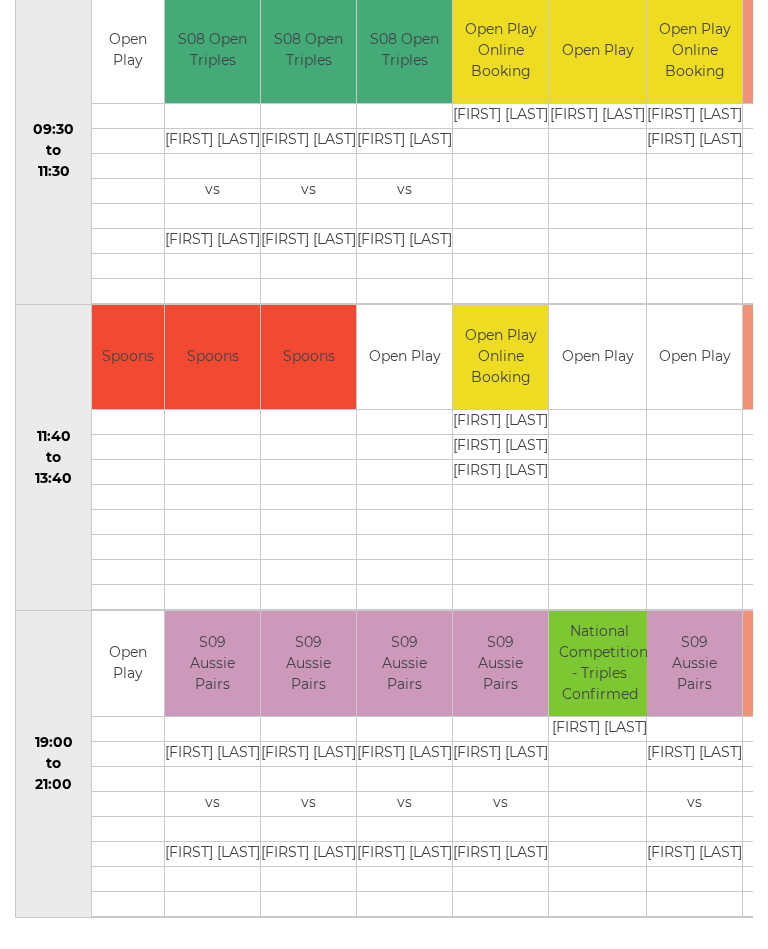 click on "Book slot" at bounding box center (0, 0) 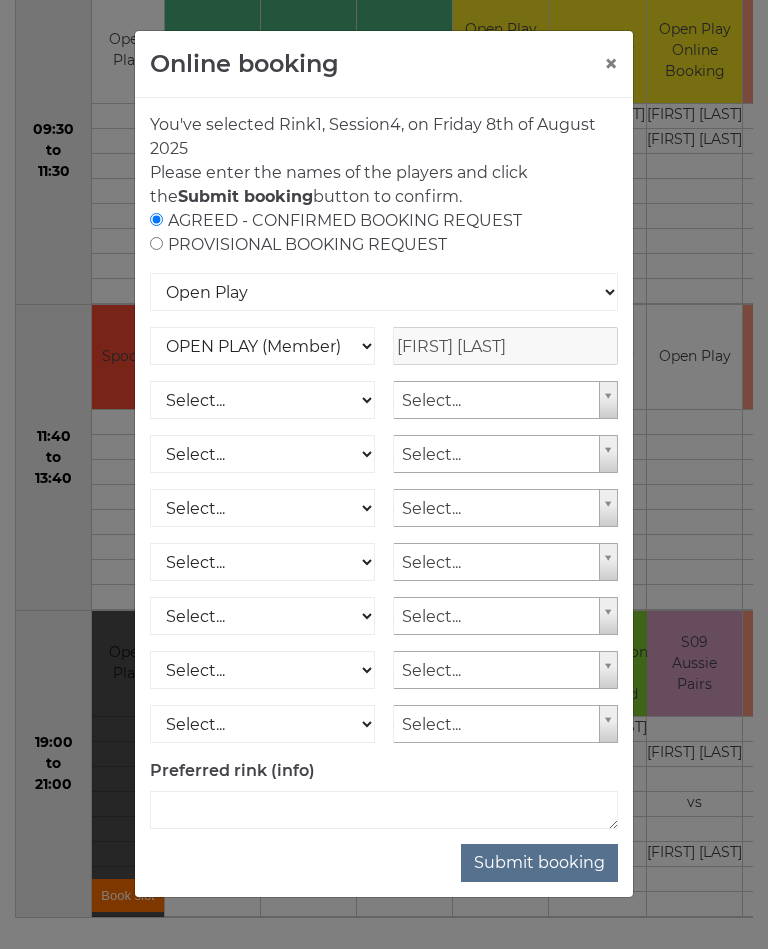 click on "Submit booking" at bounding box center (539, 863) 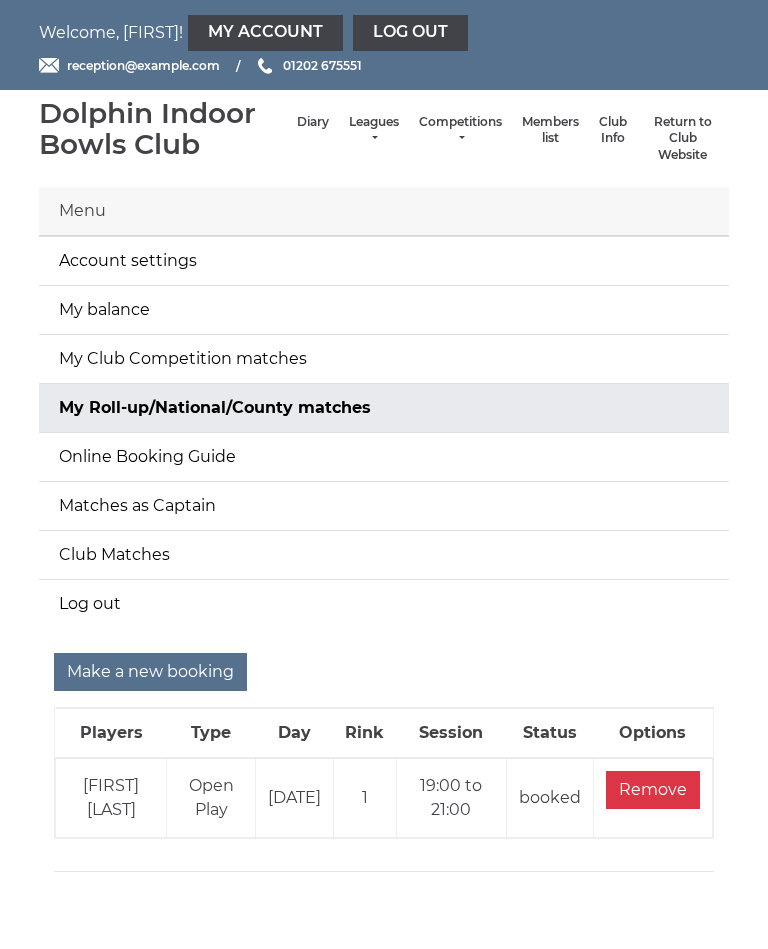 scroll, scrollTop: 0, scrollLeft: 0, axis: both 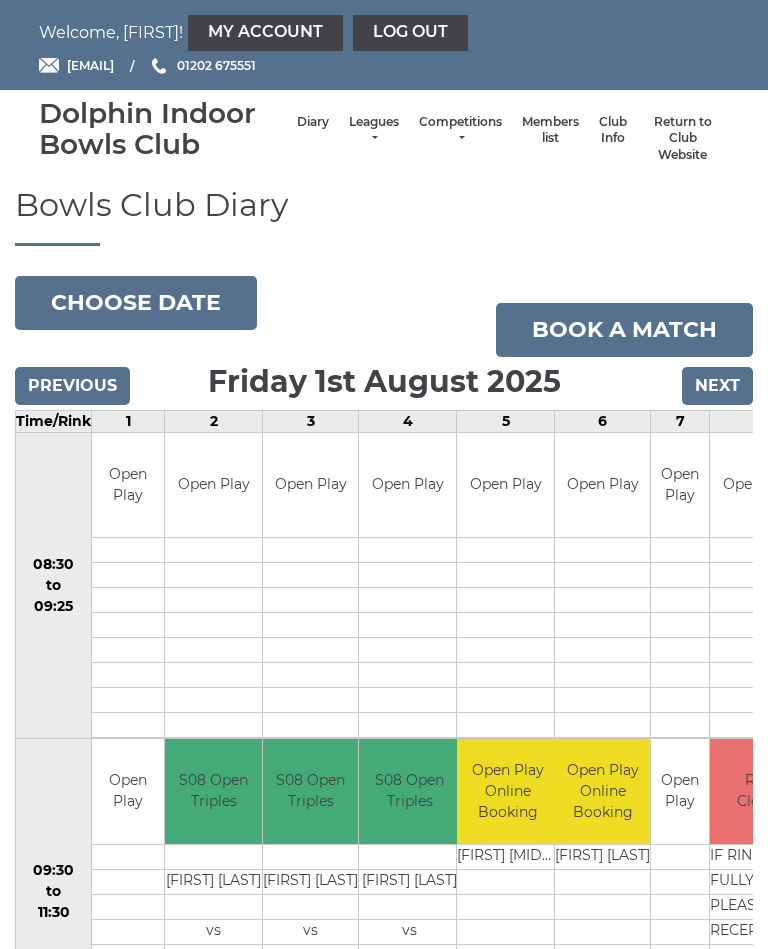 click on "Choose date" at bounding box center (136, 303) 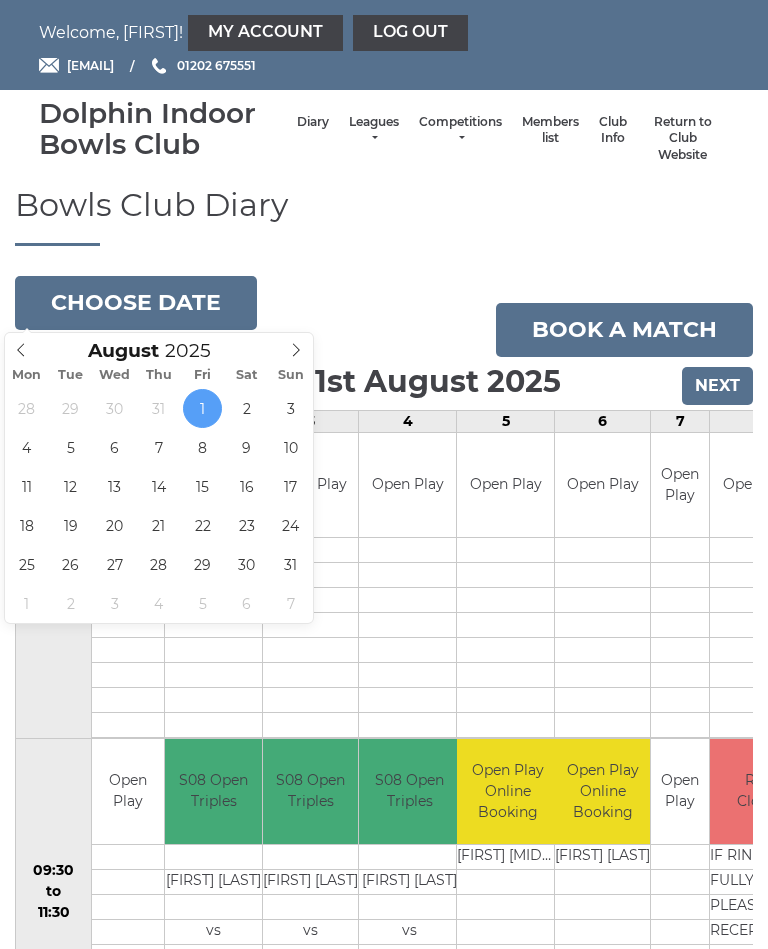 type on "[DATE]" 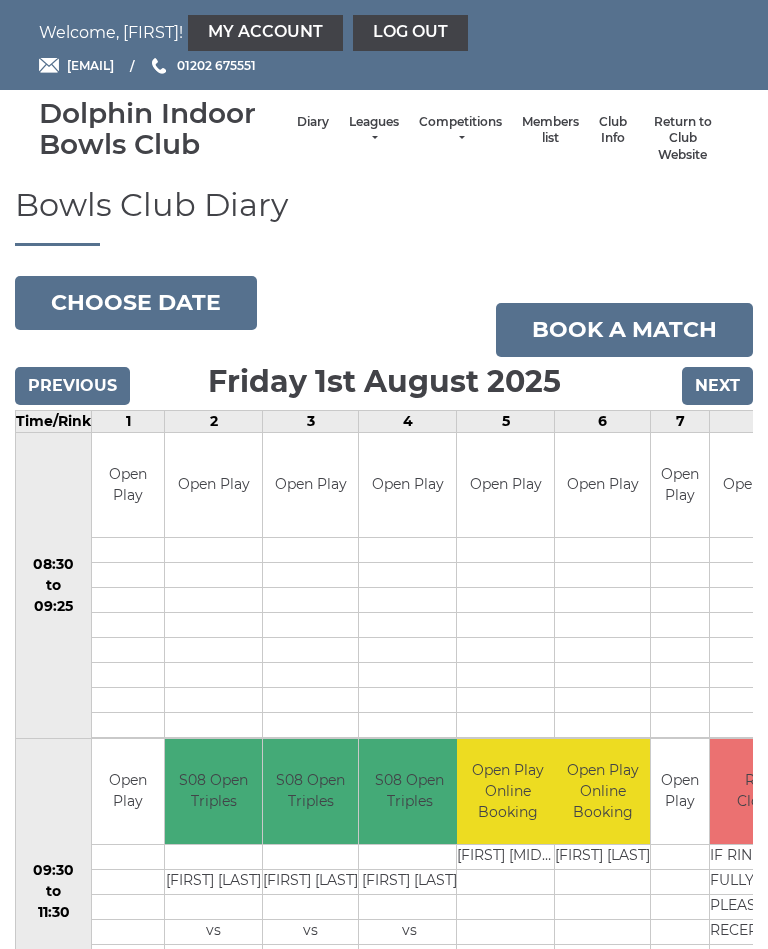 click on "Log out" at bounding box center (410, 33) 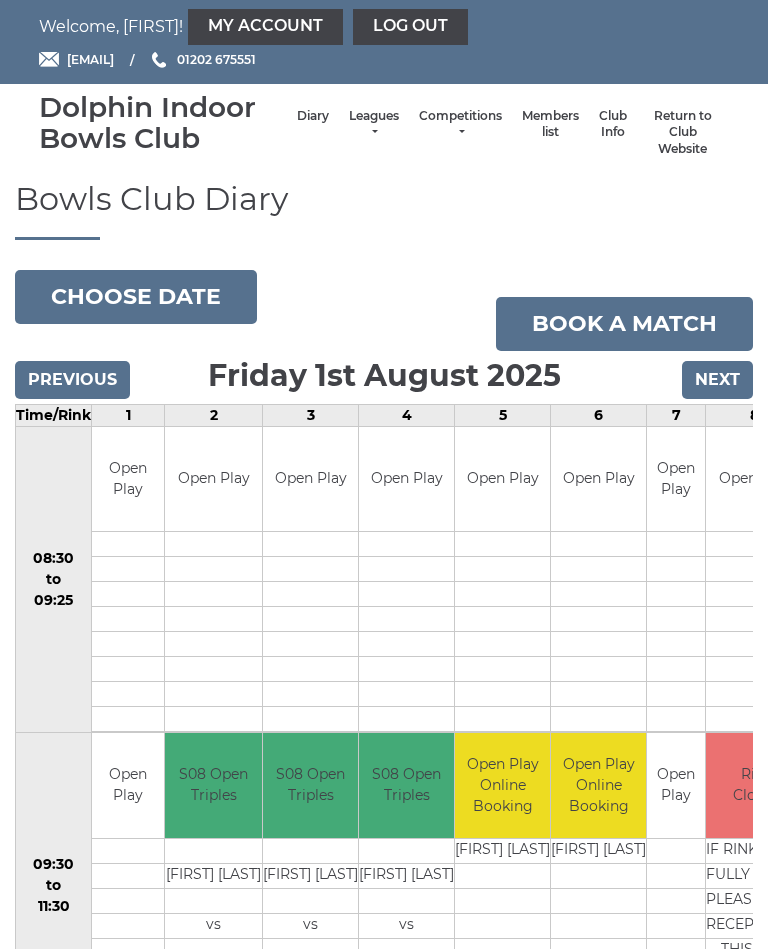 scroll, scrollTop: 3, scrollLeft: 0, axis: vertical 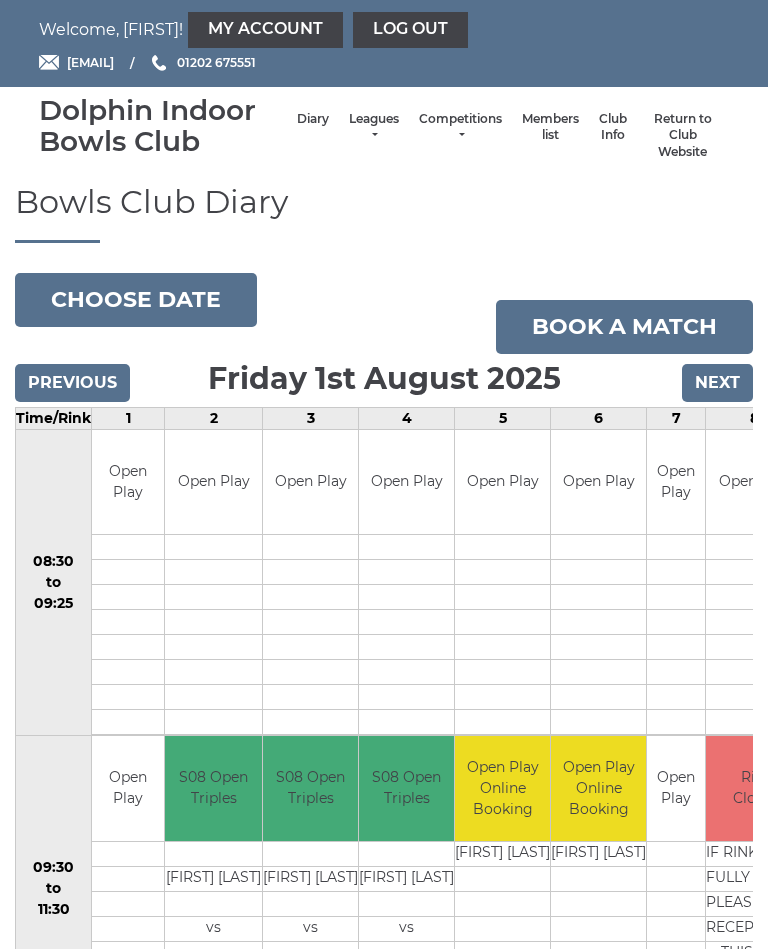 click on "Choose date" at bounding box center [136, 300] 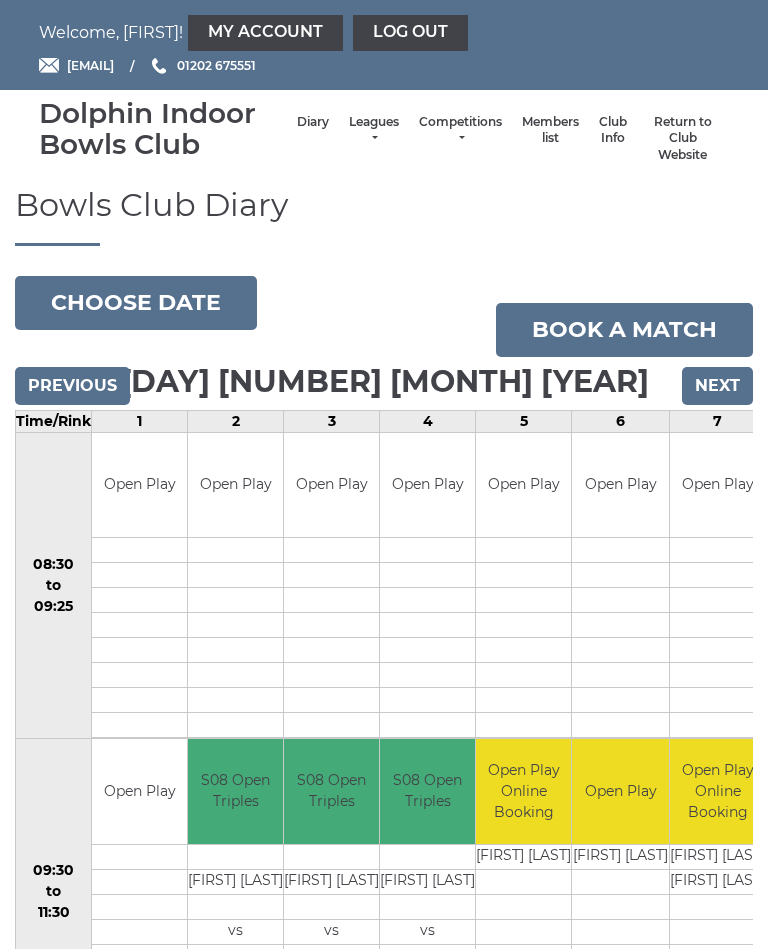 scroll, scrollTop: 0, scrollLeft: 0, axis: both 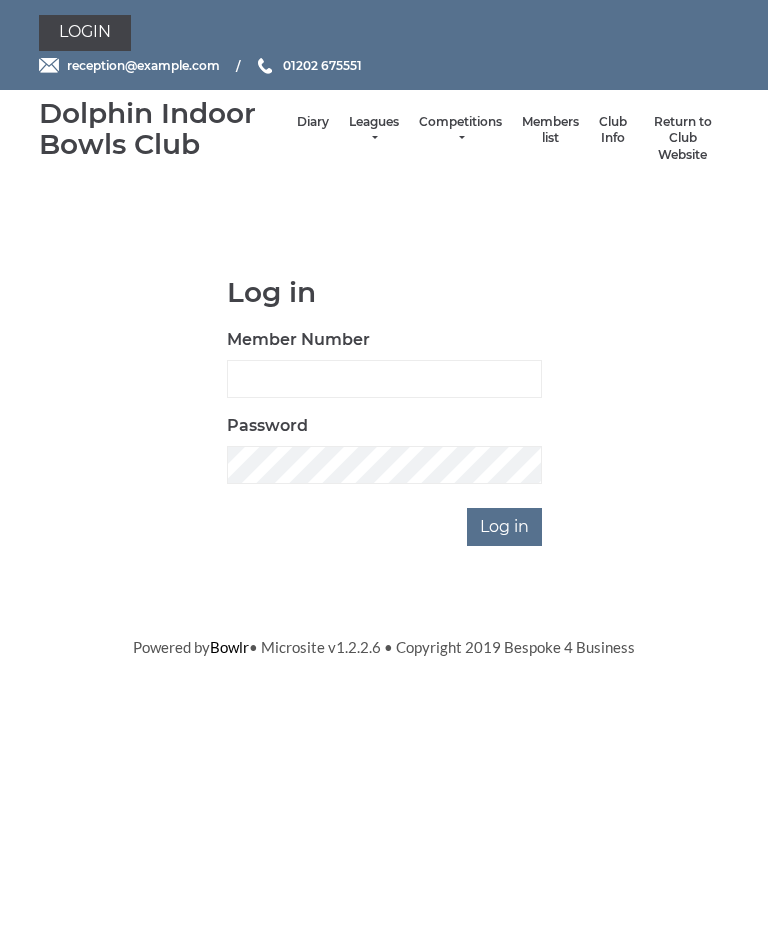 click on "Diary" at bounding box center (313, 122) 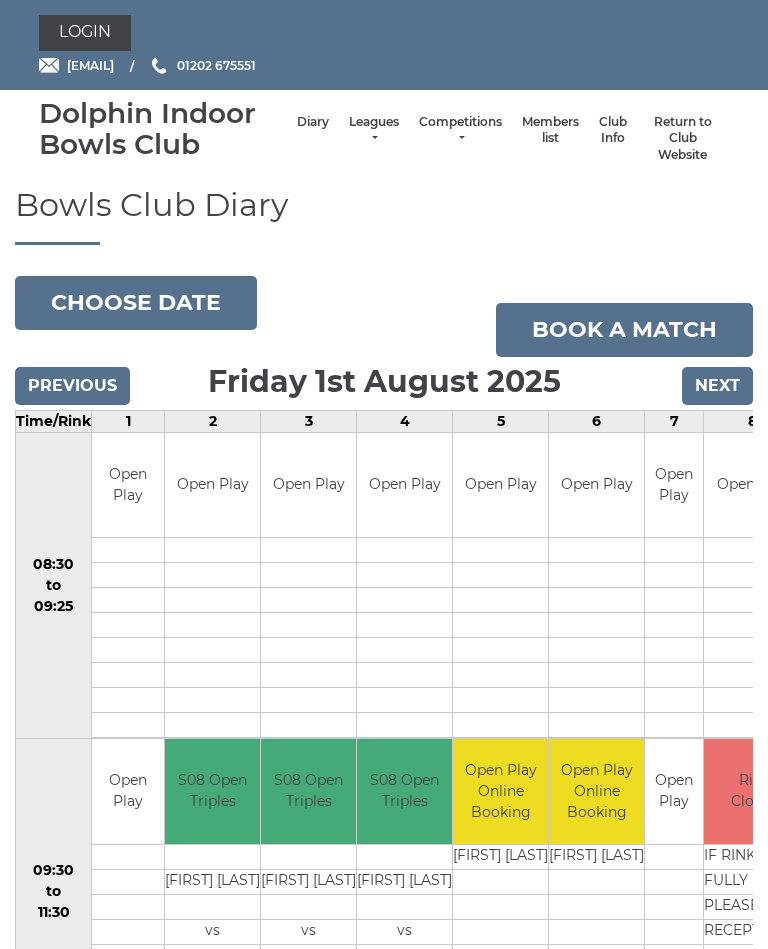 scroll, scrollTop: 0, scrollLeft: 0, axis: both 